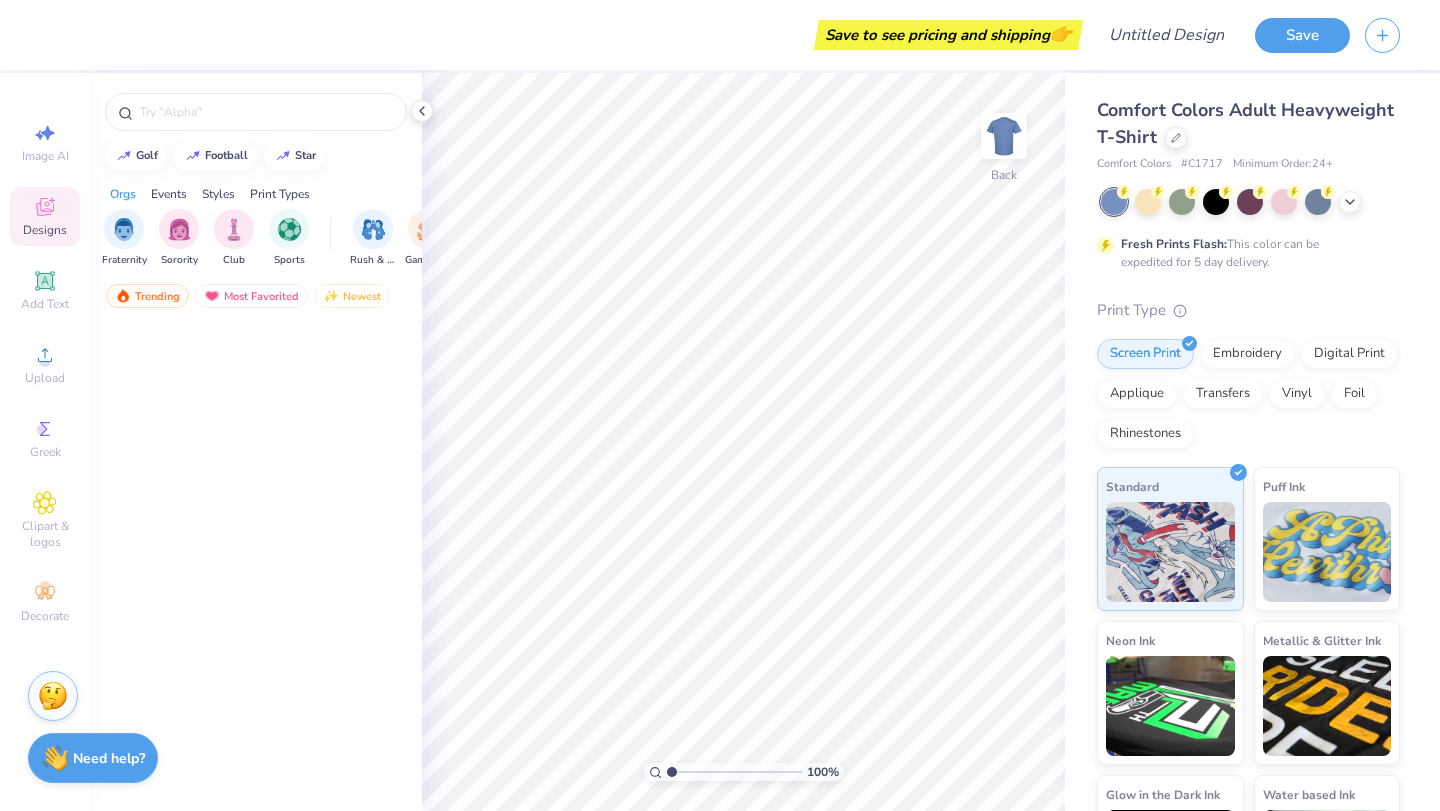scroll, scrollTop: 0, scrollLeft: 0, axis: both 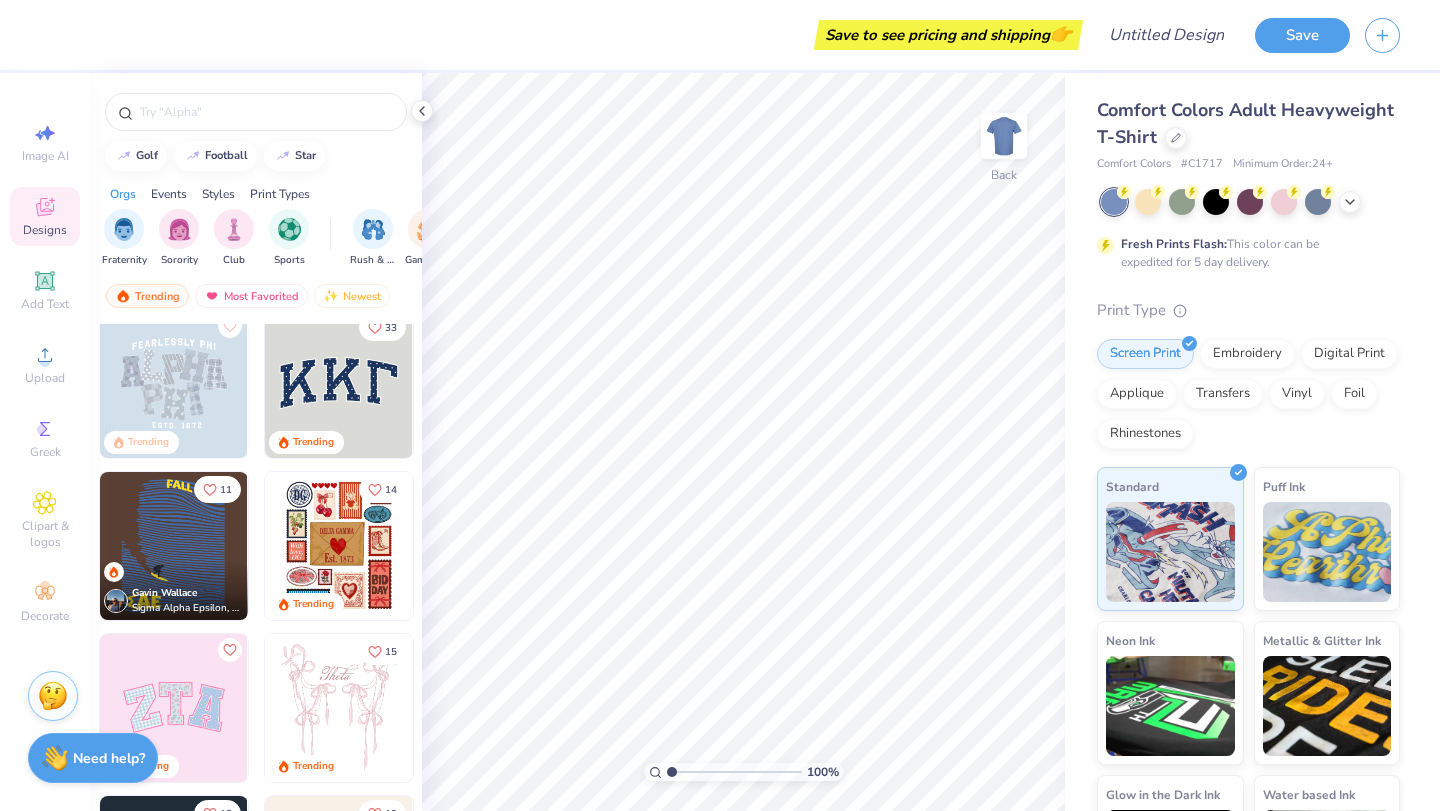 click on "Styles" at bounding box center [218, 194] 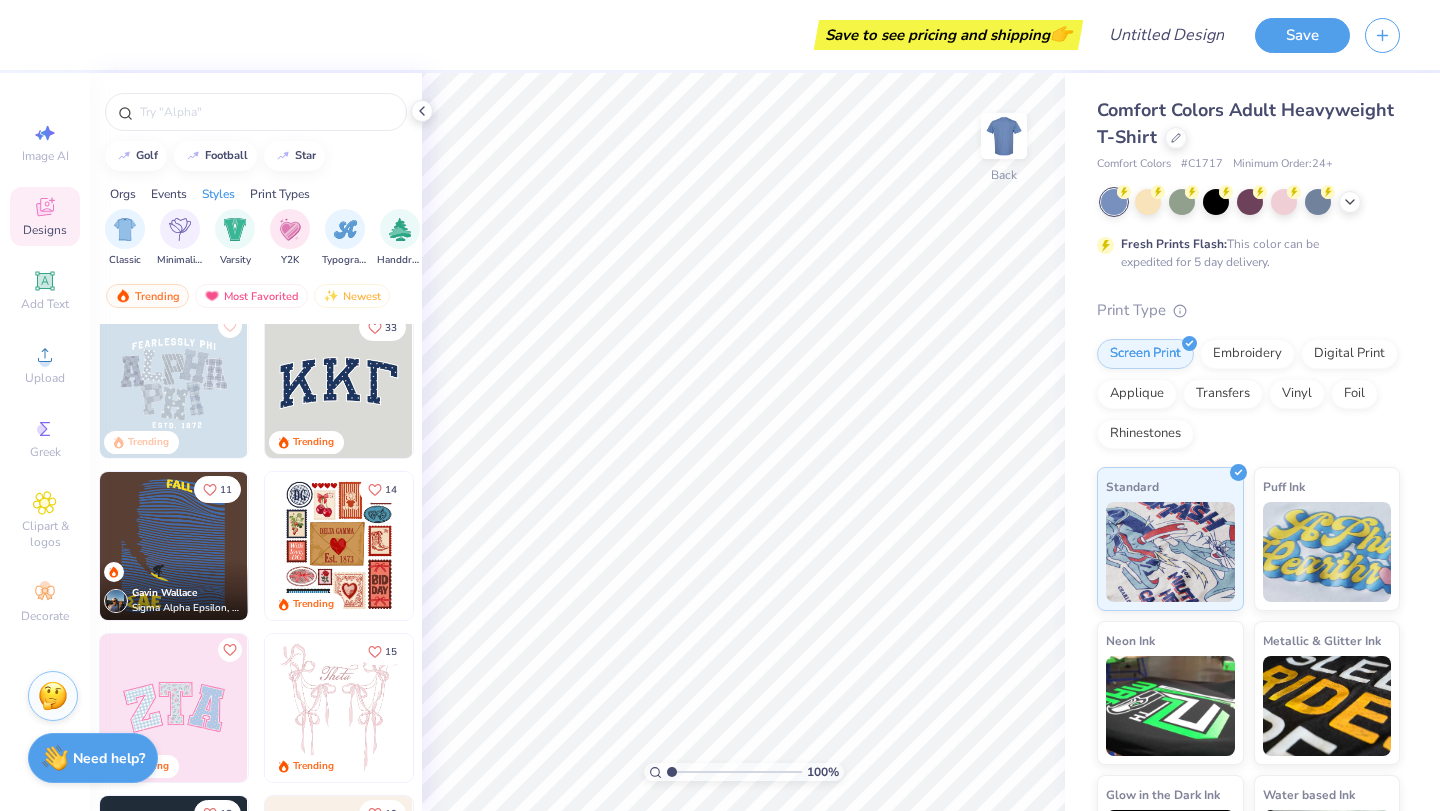 scroll, scrollTop: 0, scrollLeft: 1048, axis: horizontal 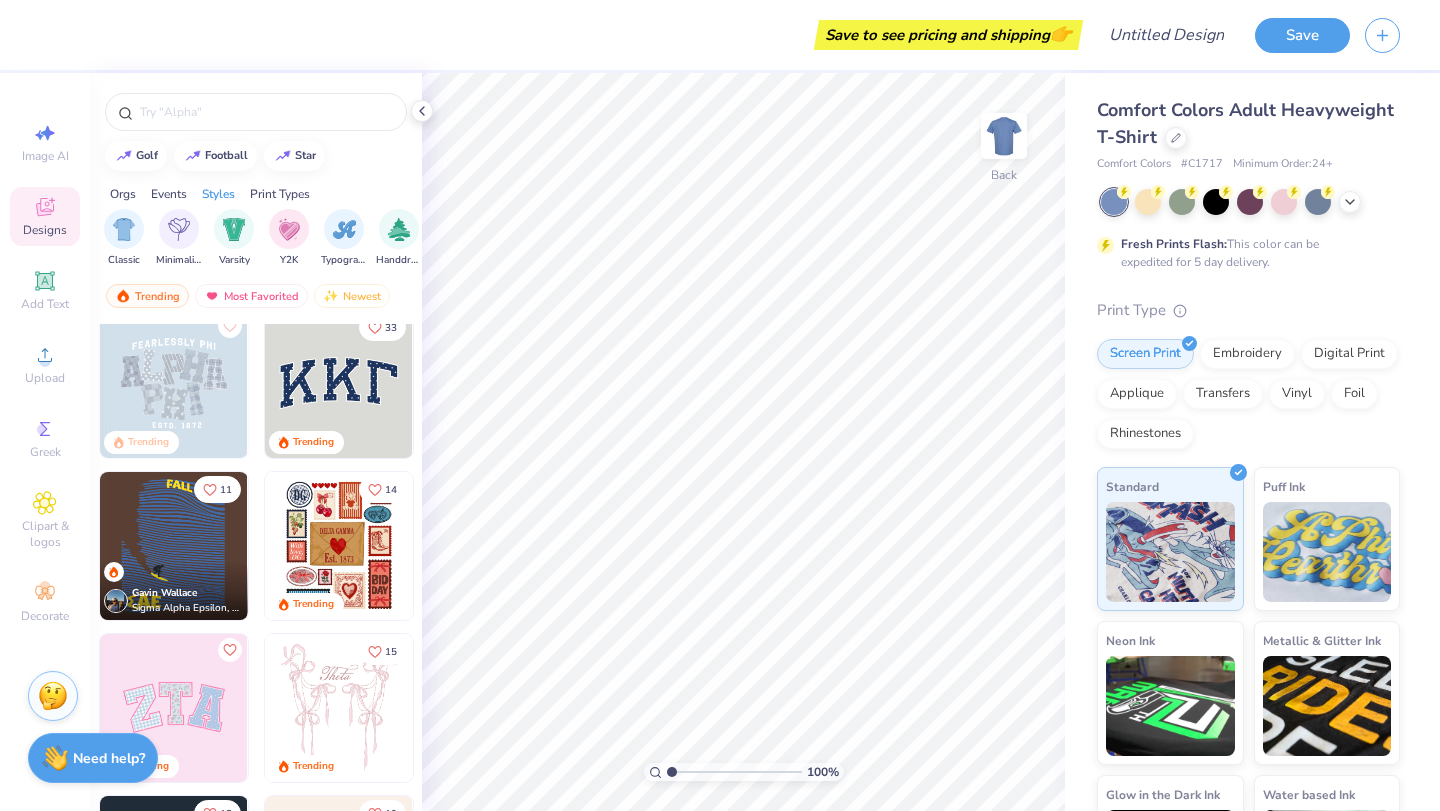 click on "Print Types" at bounding box center (280, 194) 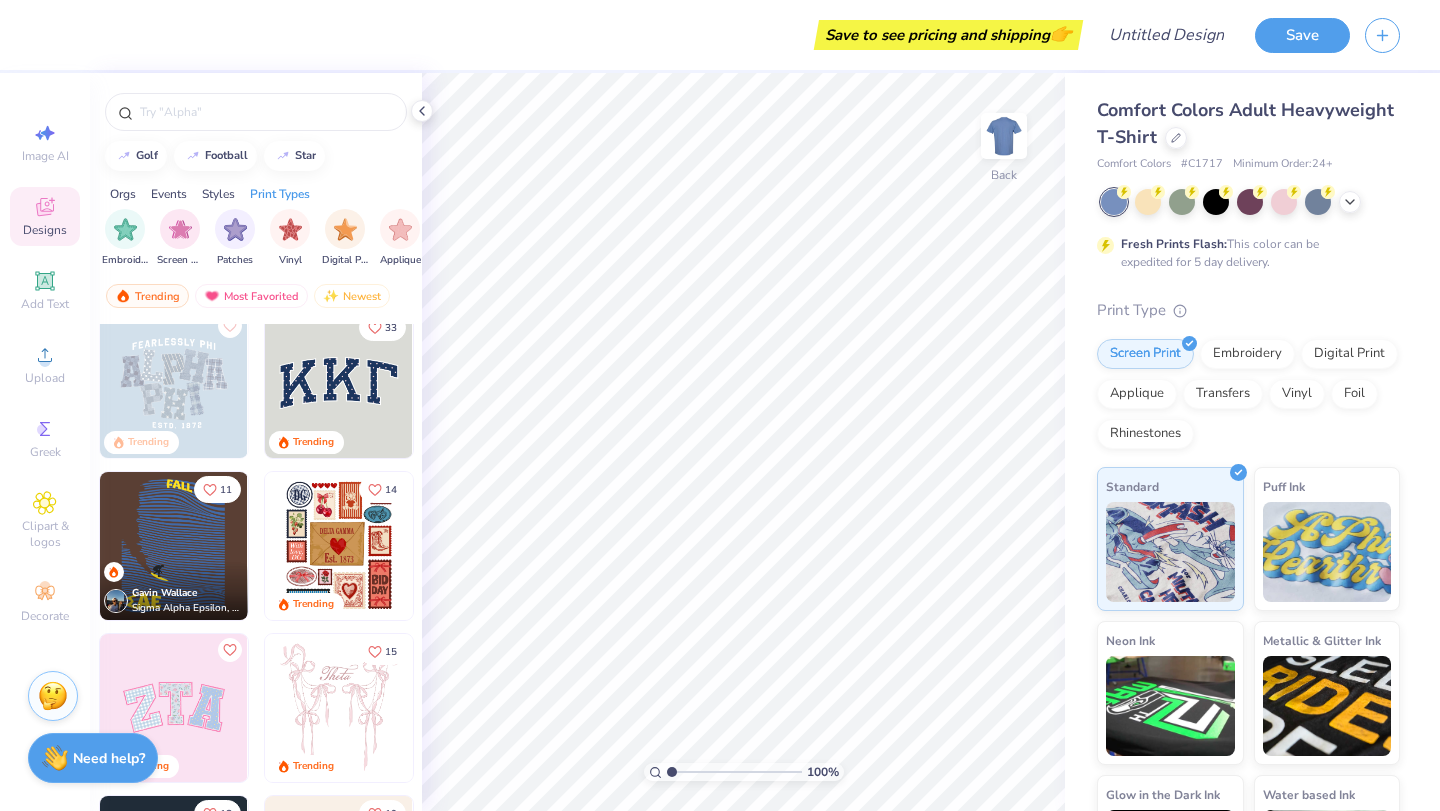 scroll, scrollTop: 0, scrollLeft: 1627, axis: horizontal 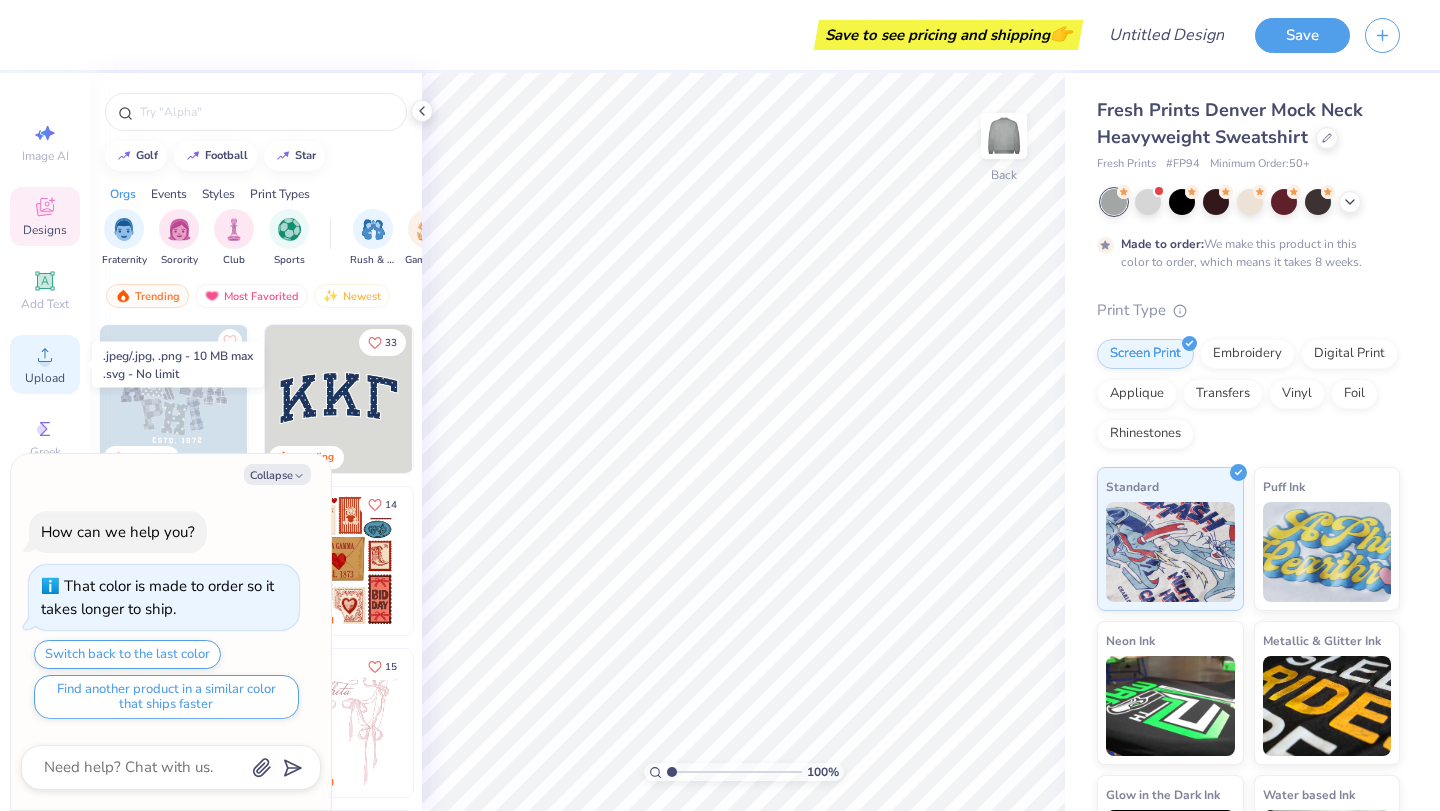 click 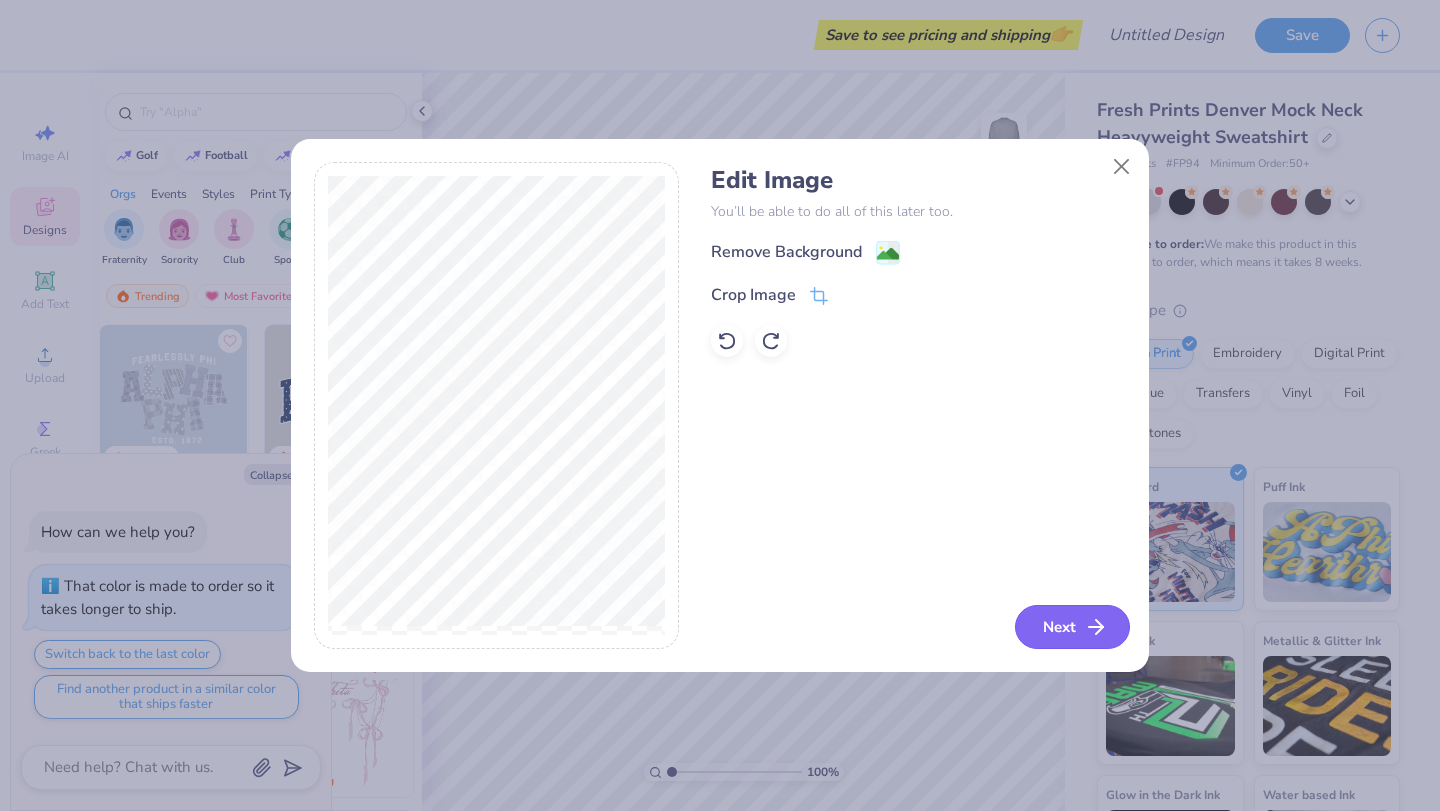 click on "Next" at bounding box center (1072, 627) 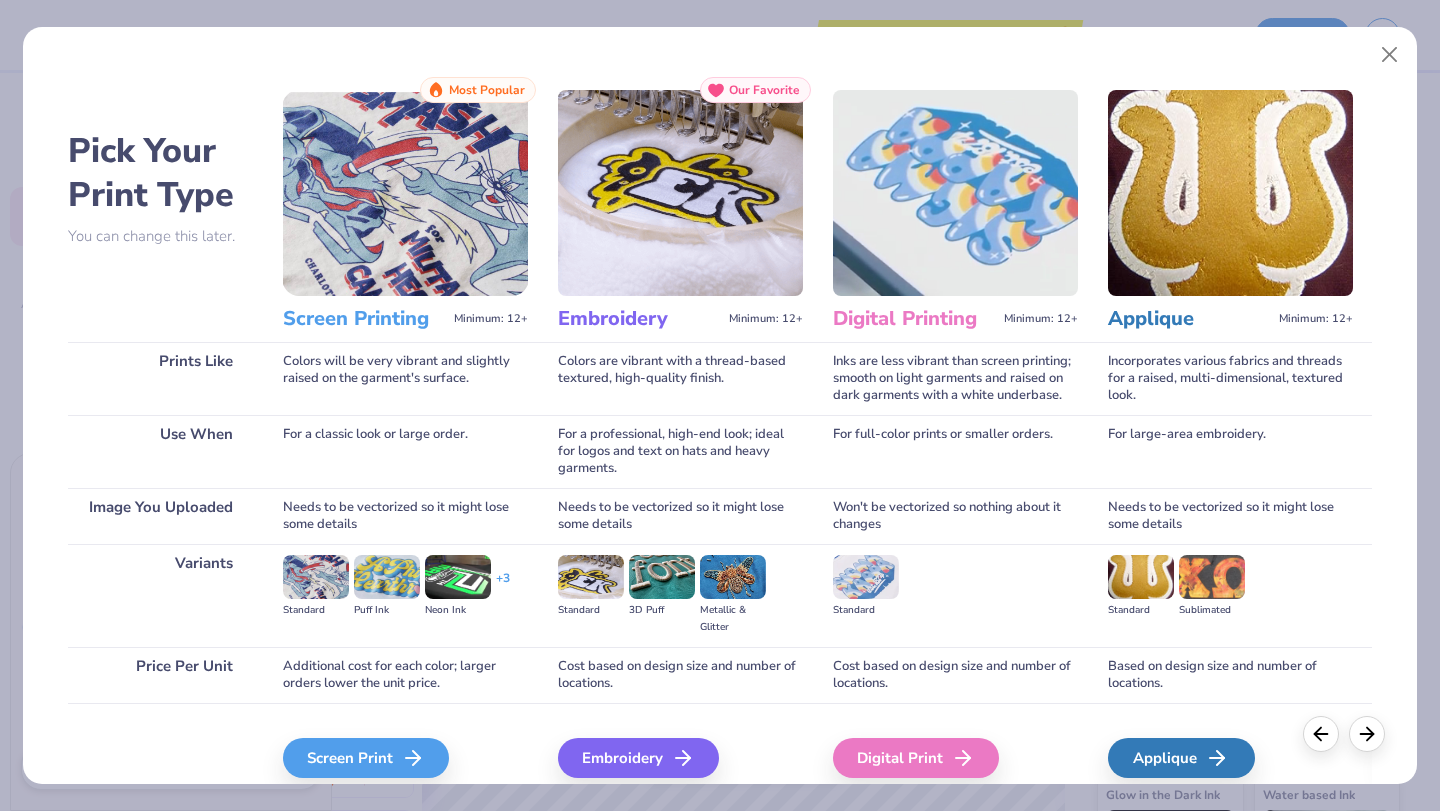 scroll, scrollTop: 0, scrollLeft: 4, axis: horizontal 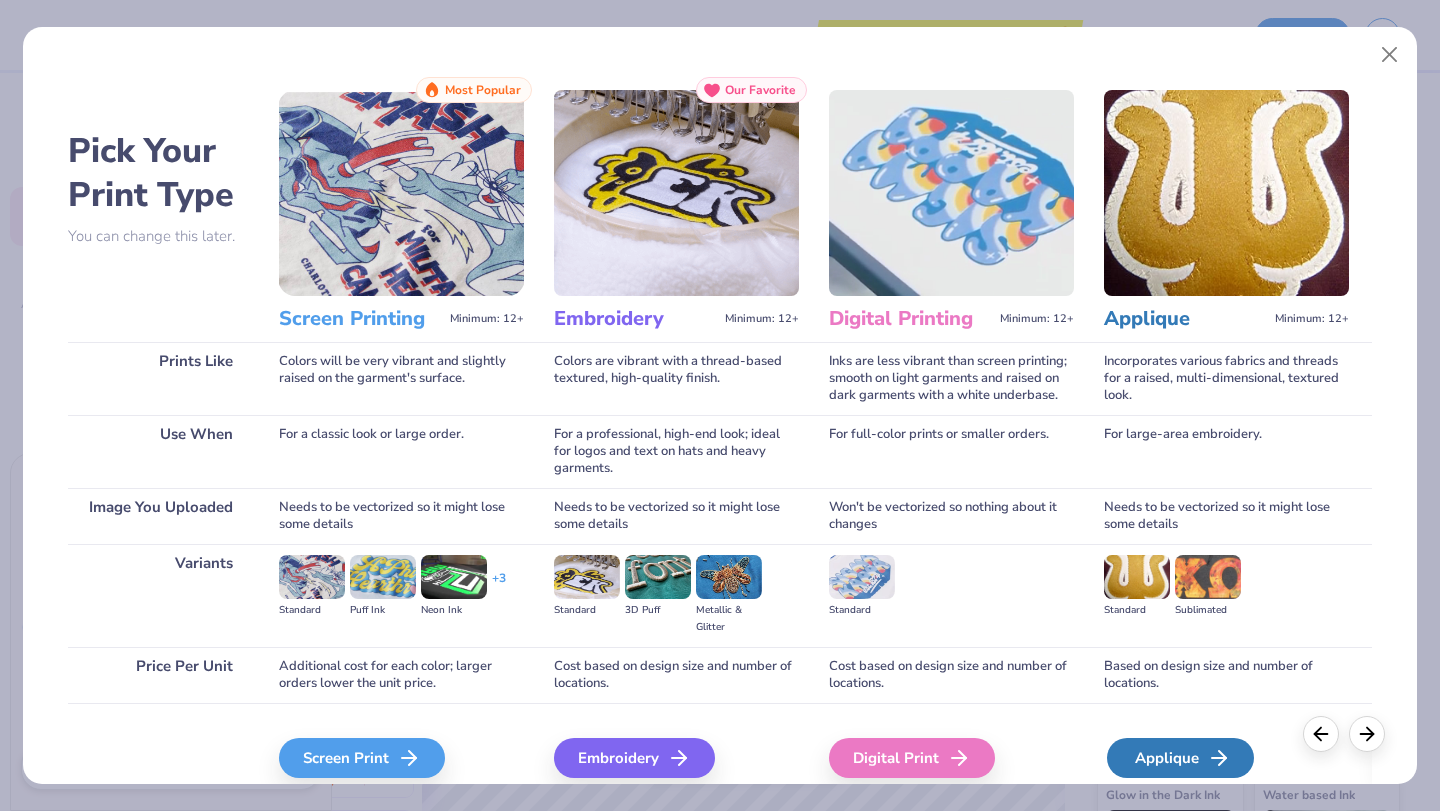 click on "Applique" at bounding box center [1180, 758] 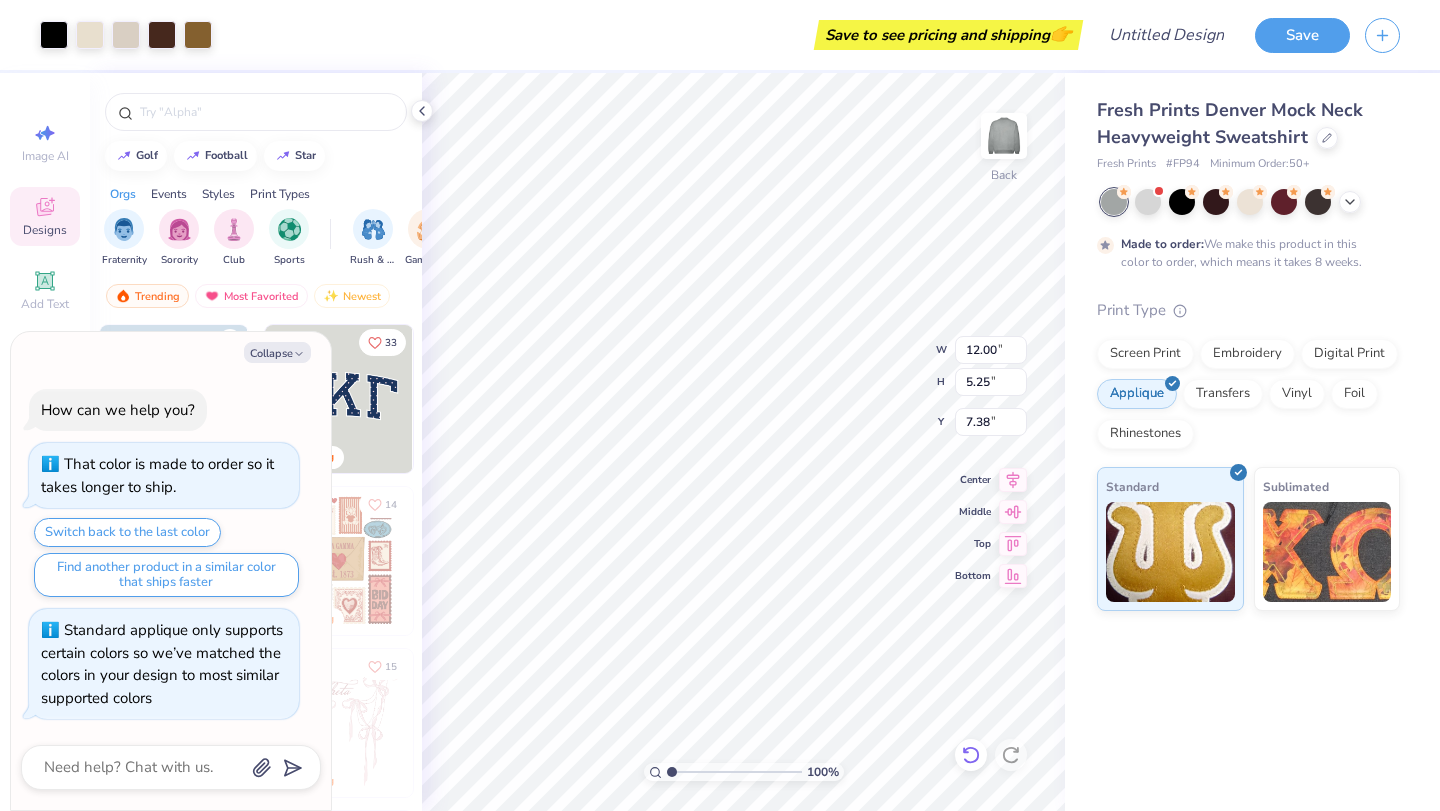 type on "x" 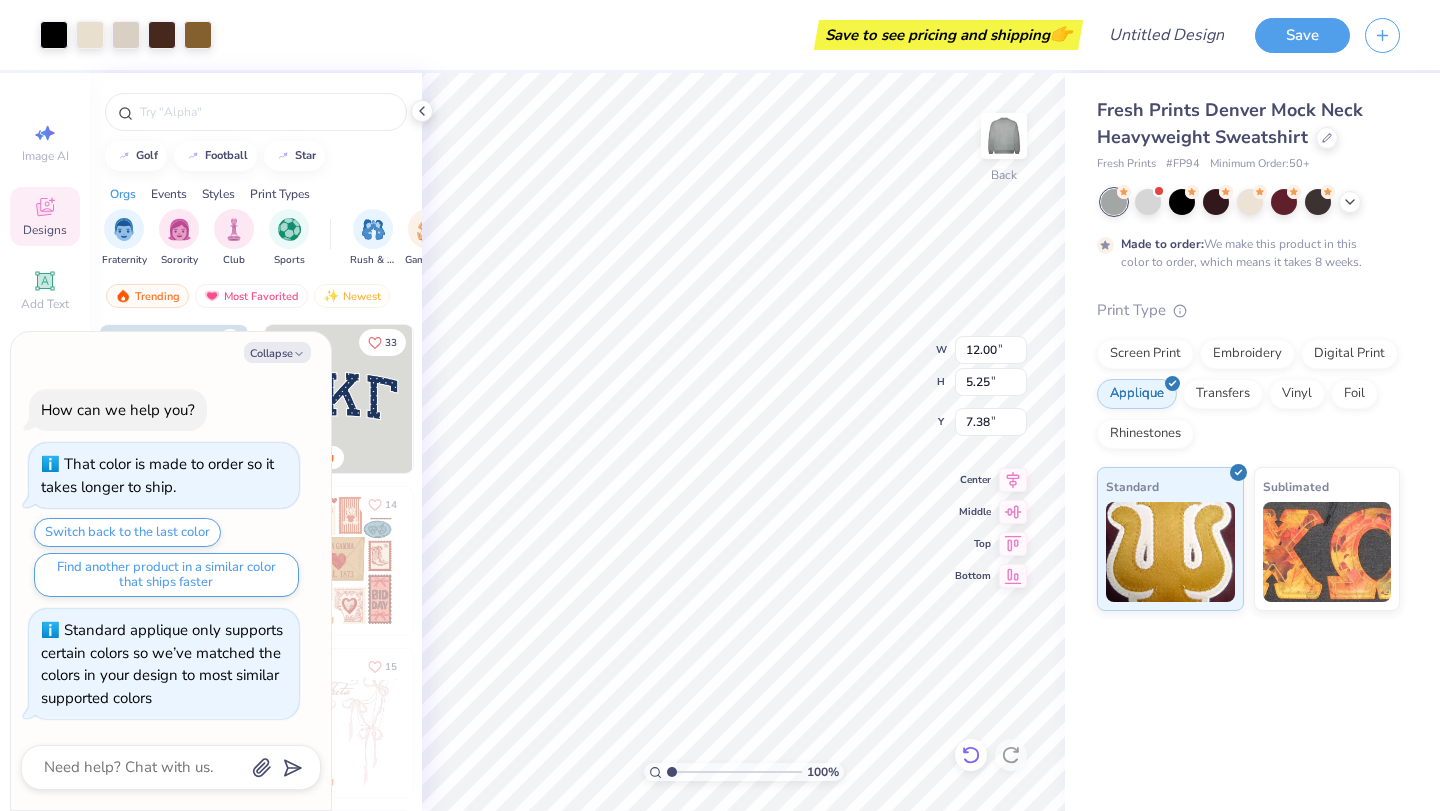 type on "3.00" 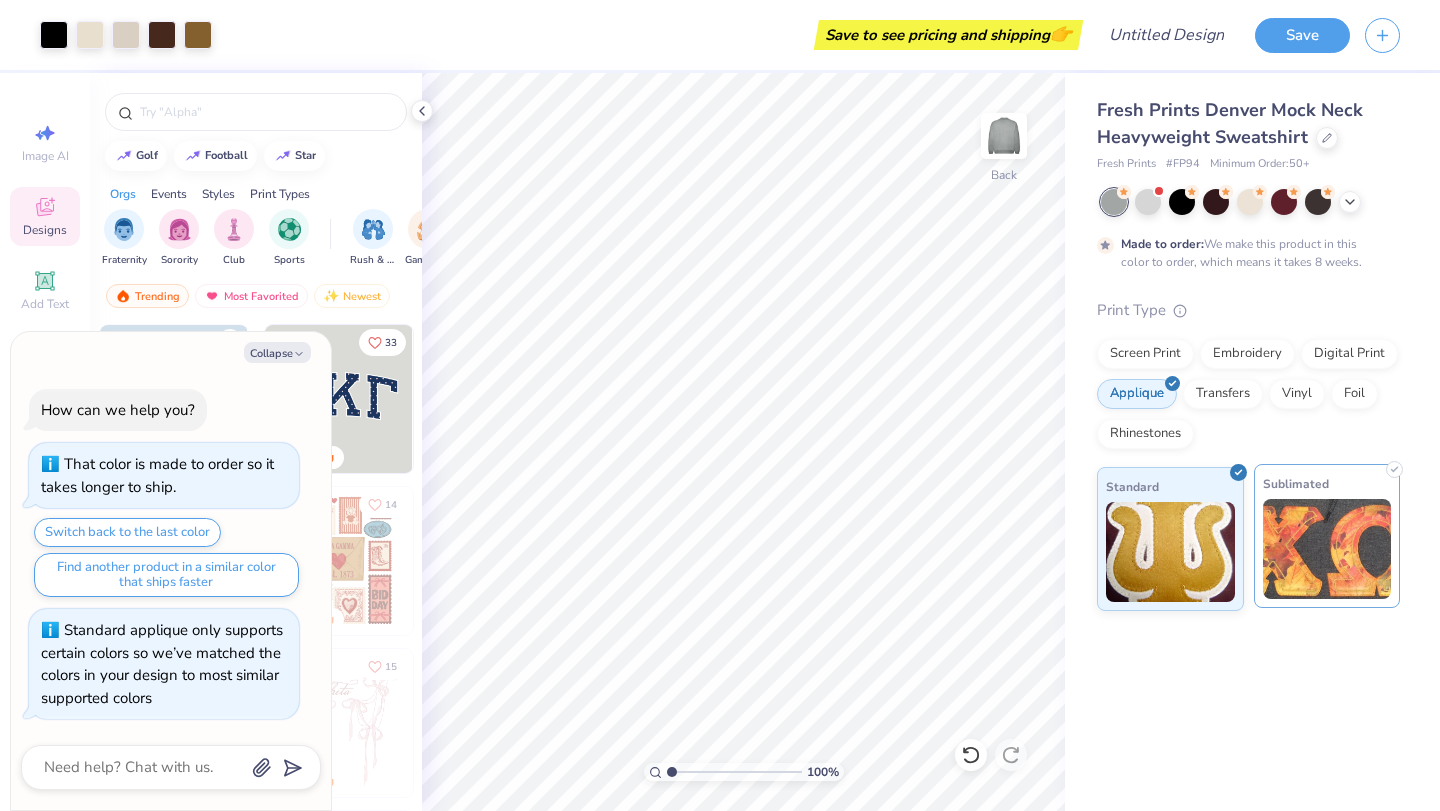 click at bounding box center [1327, 549] 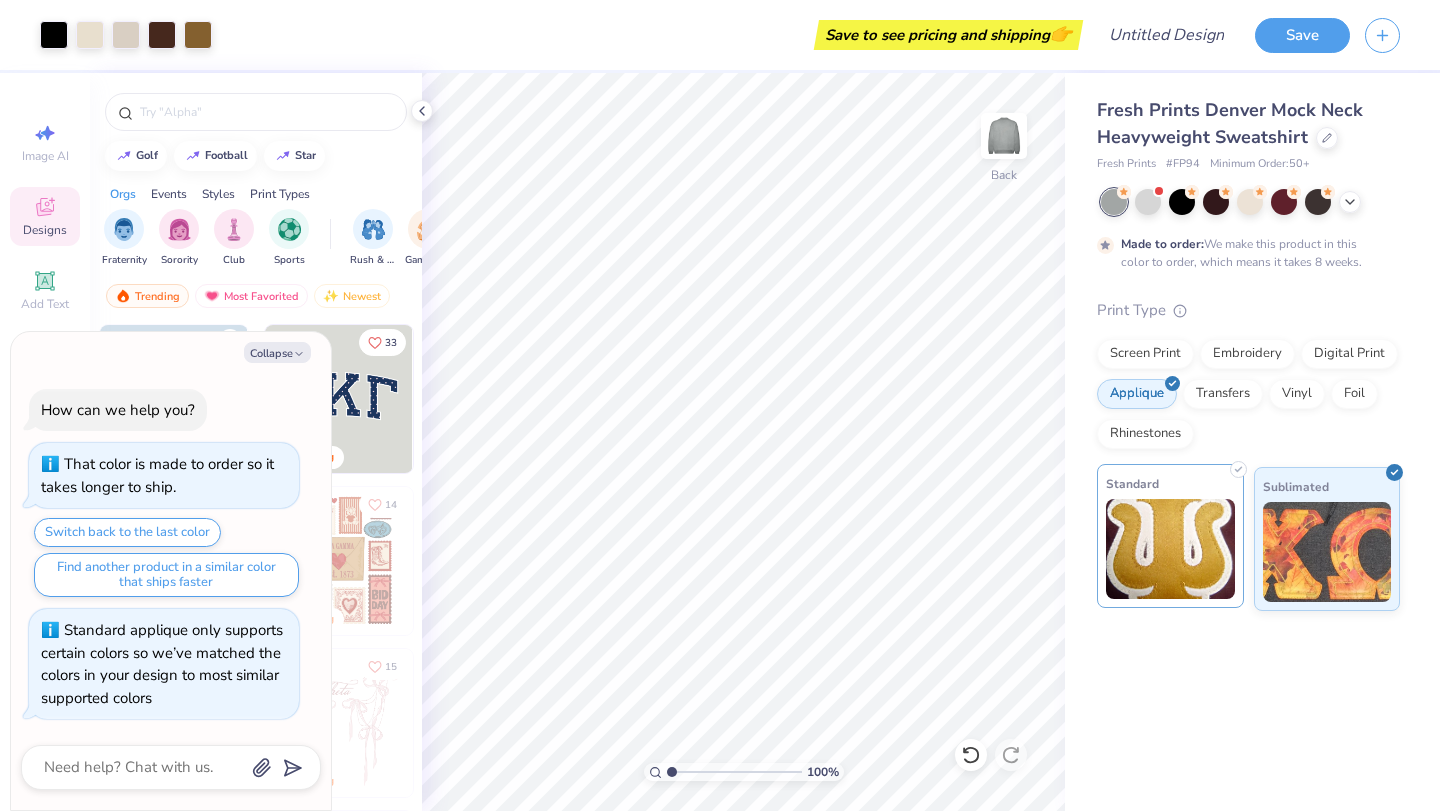click at bounding box center [1170, 549] 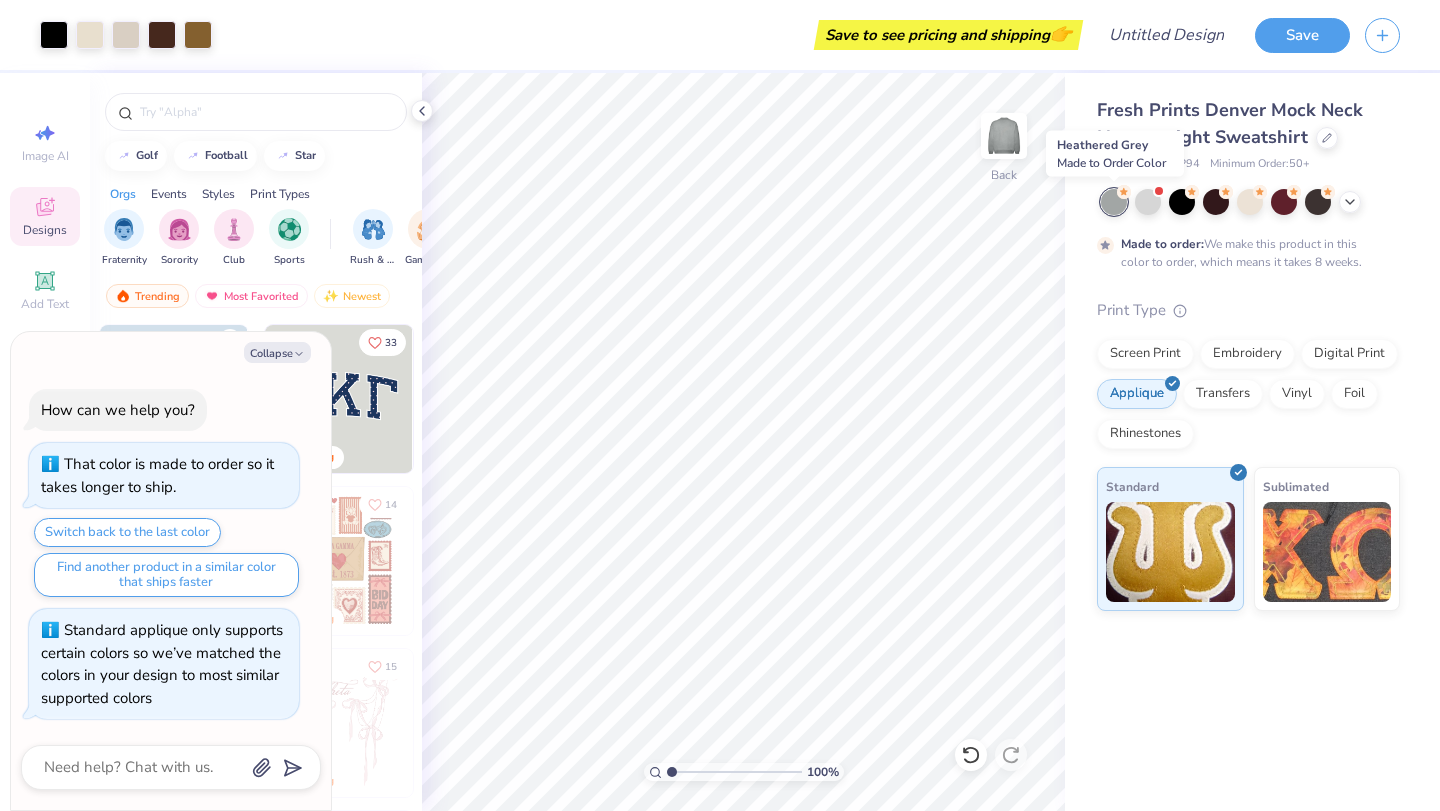 click at bounding box center (1114, 202) 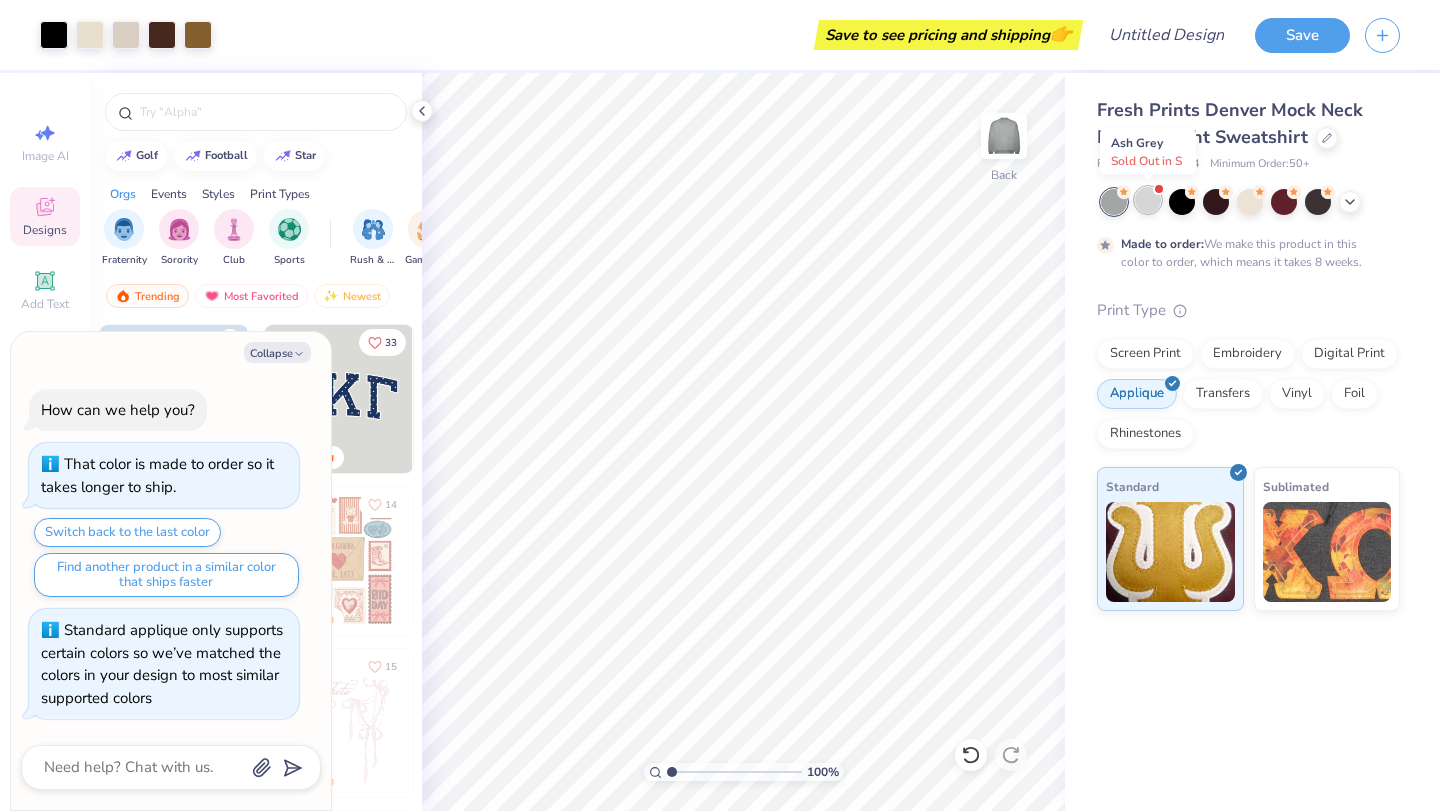 click at bounding box center [1148, 200] 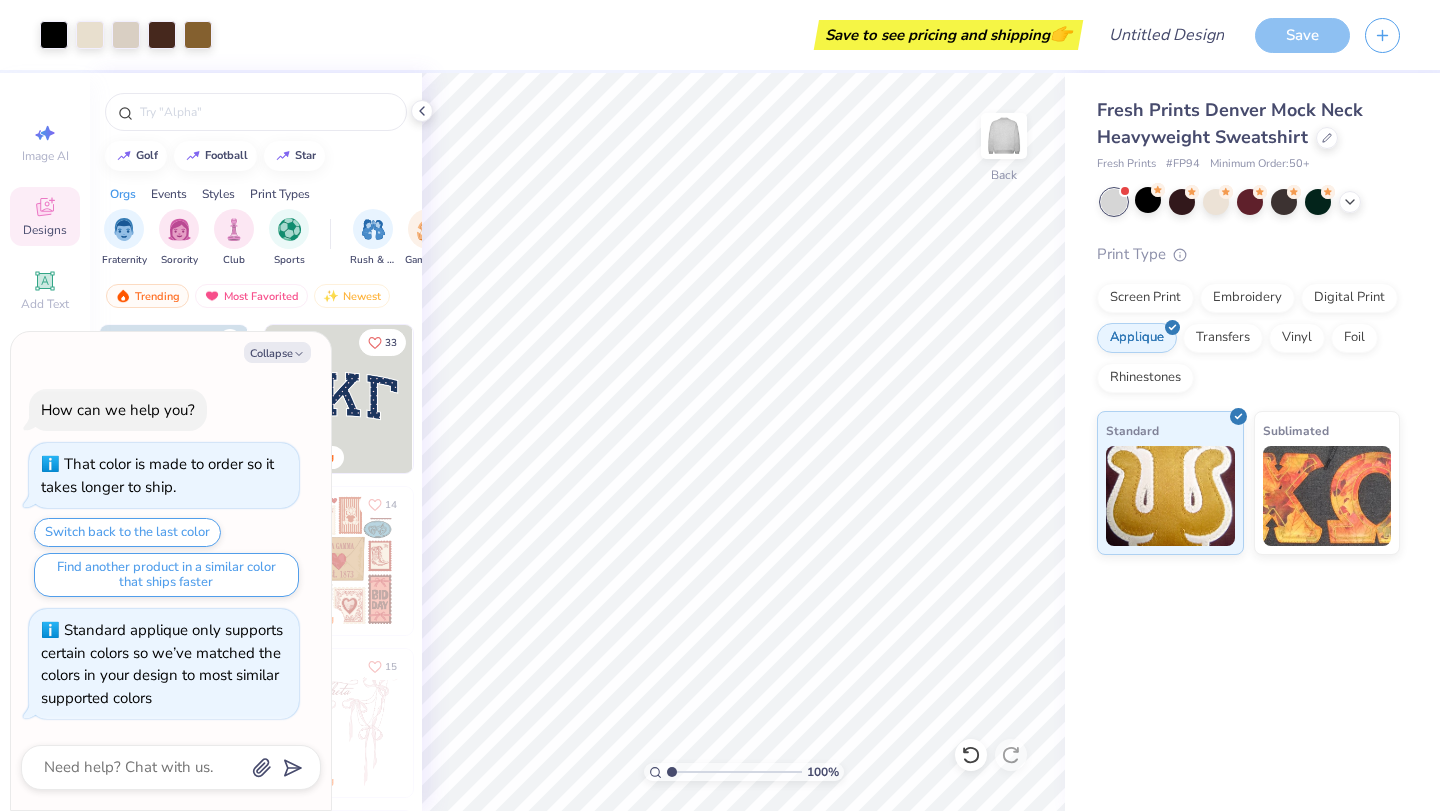 scroll, scrollTop: 543, scrollLeft: 0, axis: vertical 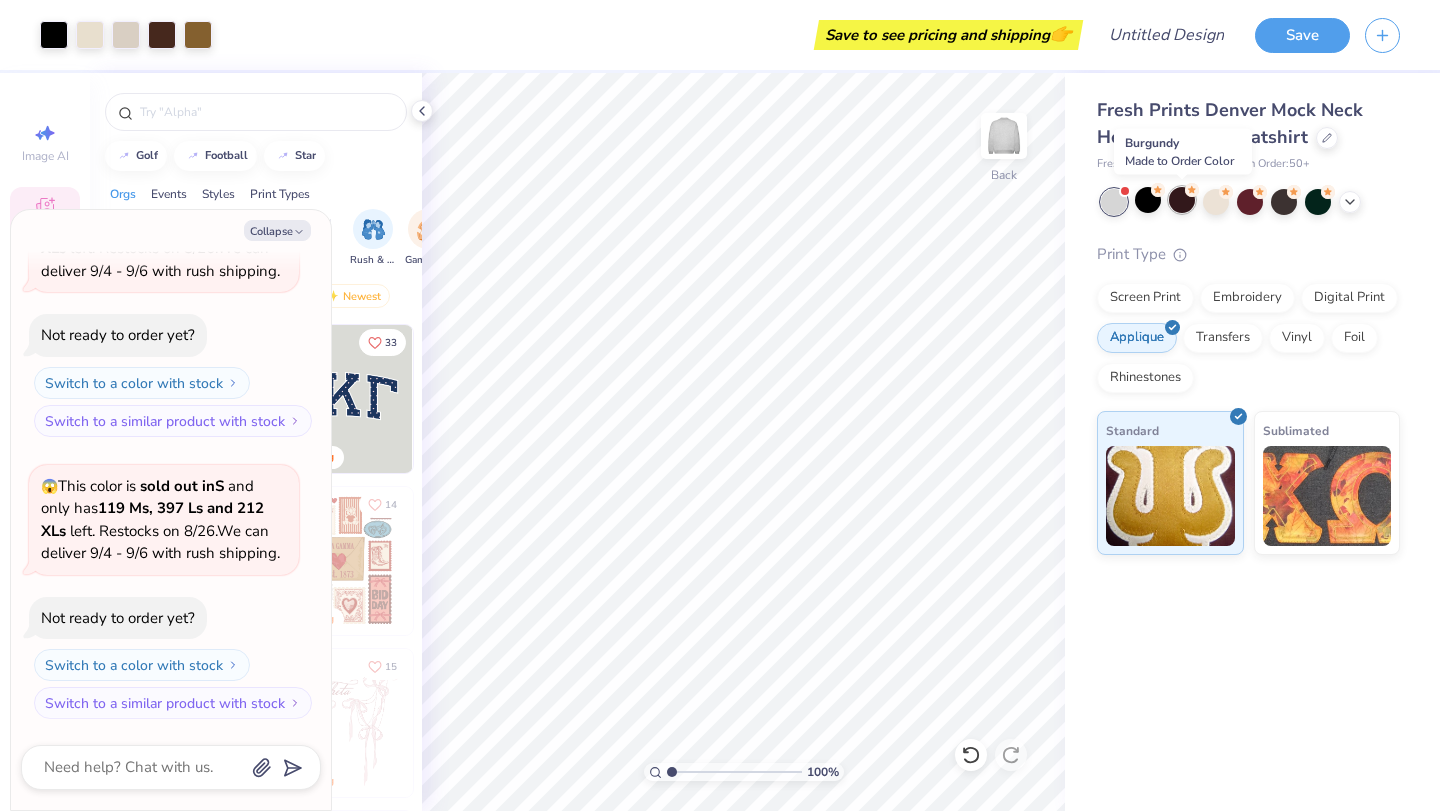 click at bounding box center [1182, 200] 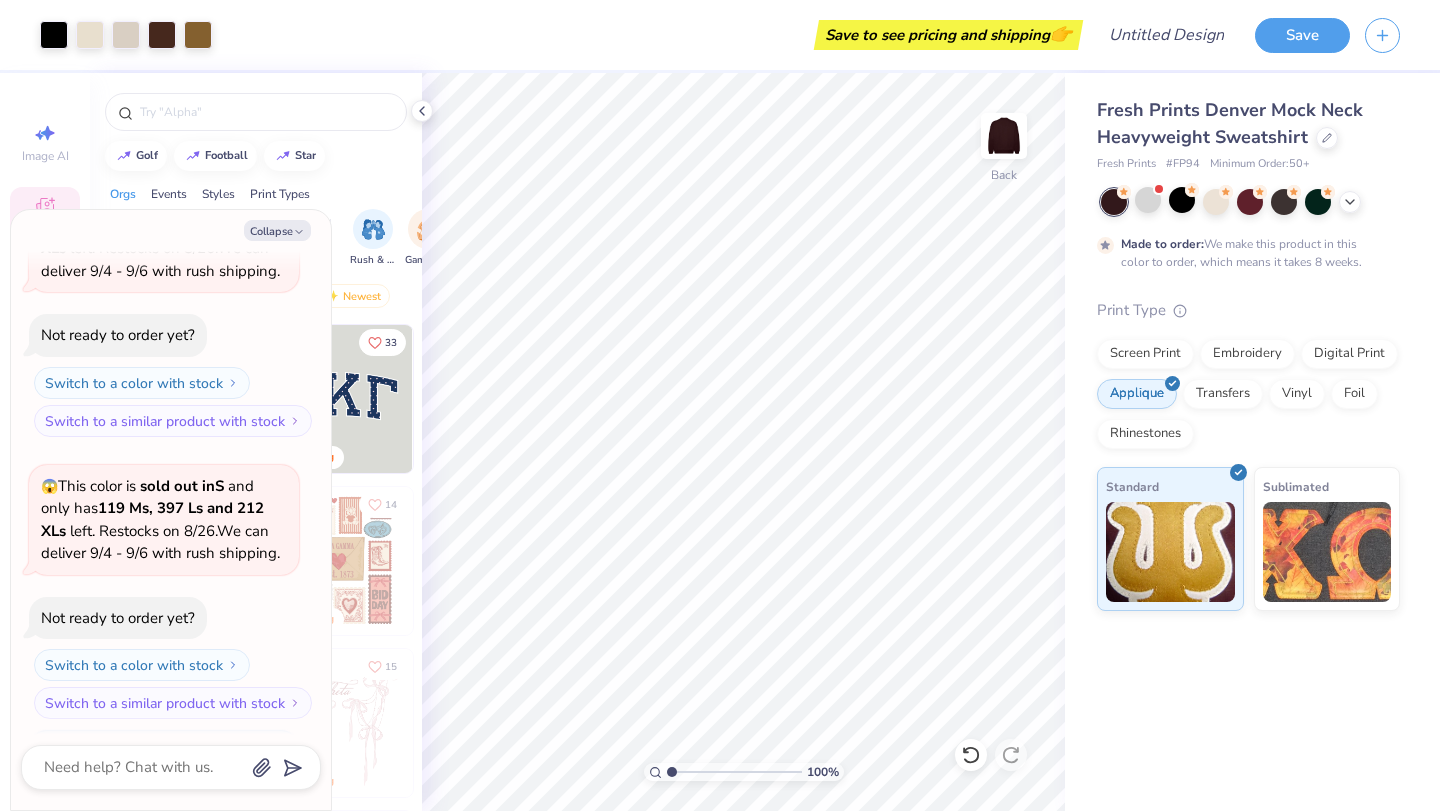 scroll, scrollTop: 709, scrollLeft: 0, axis: vertical 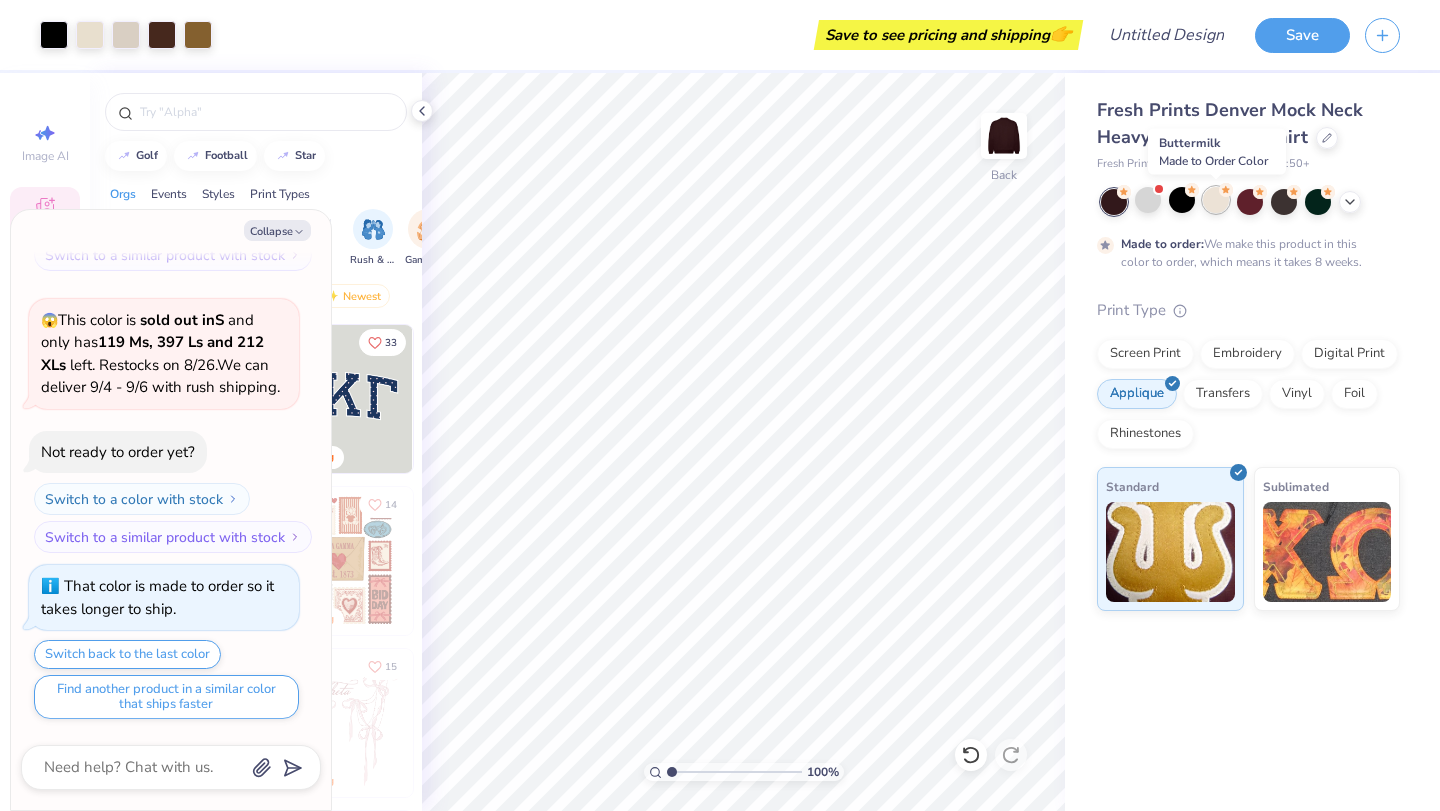 click at bounding box center [1216, 200] 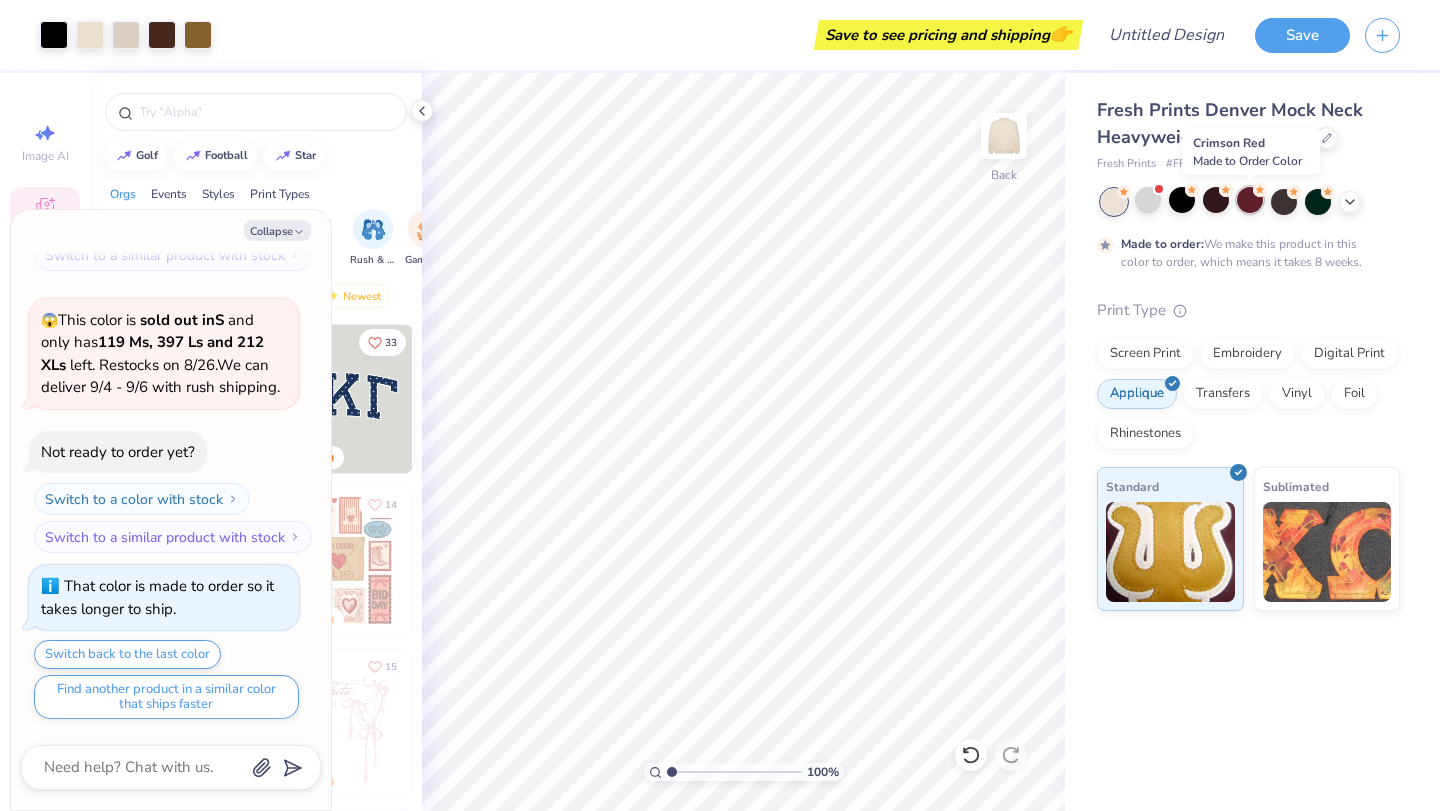 click at bounding box center [1250, 200] 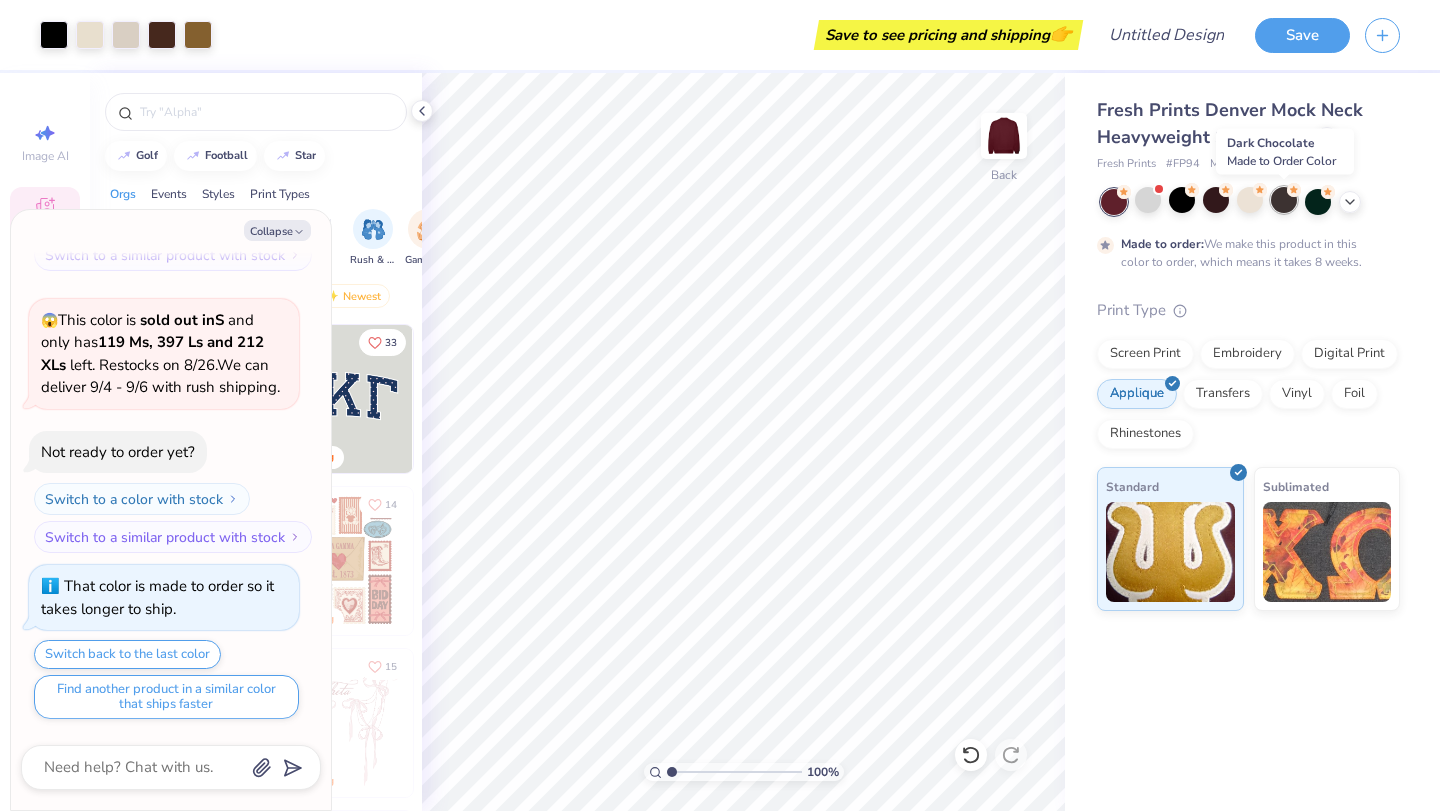 click at bounding box center [1284, 200] 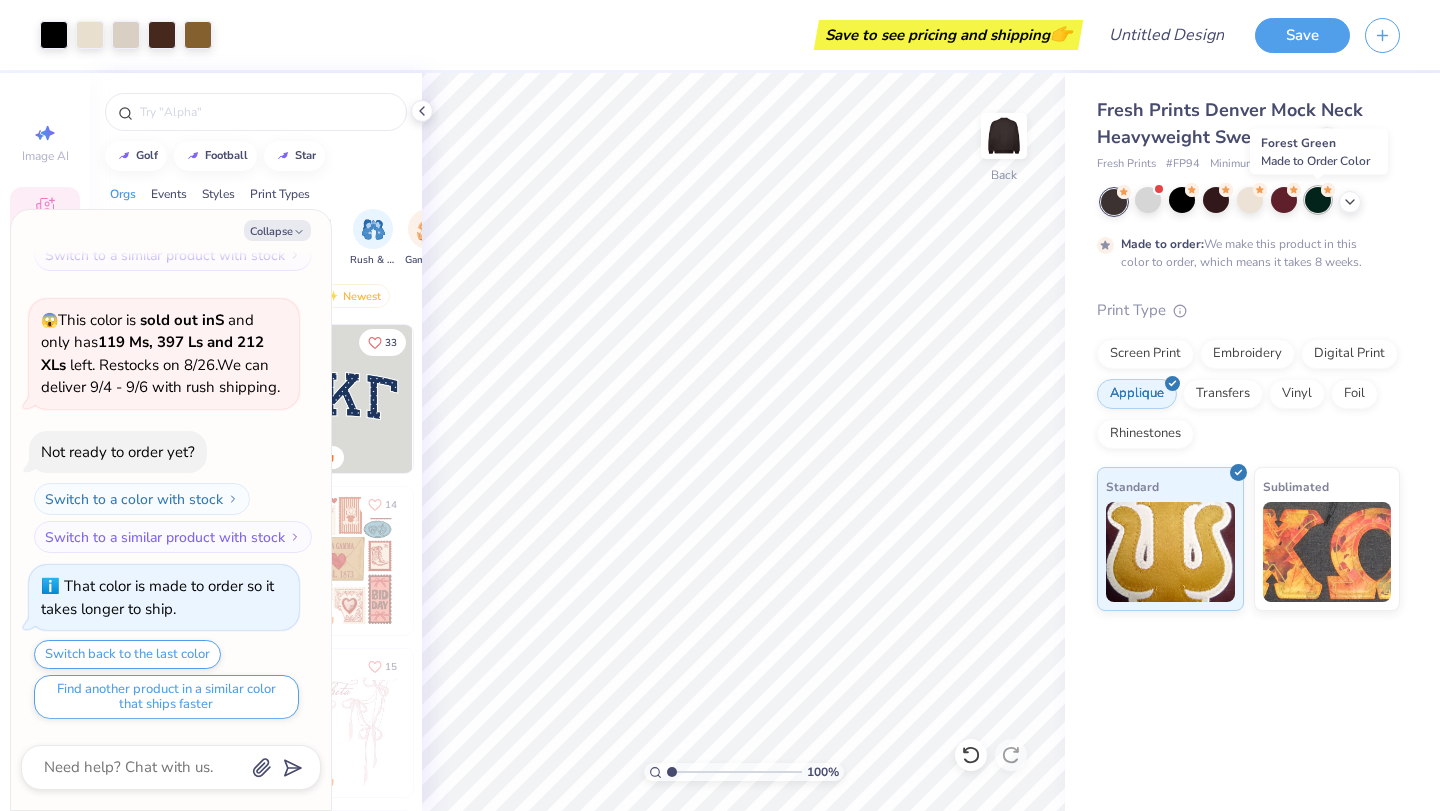 click at bounding box center (1318, 200) 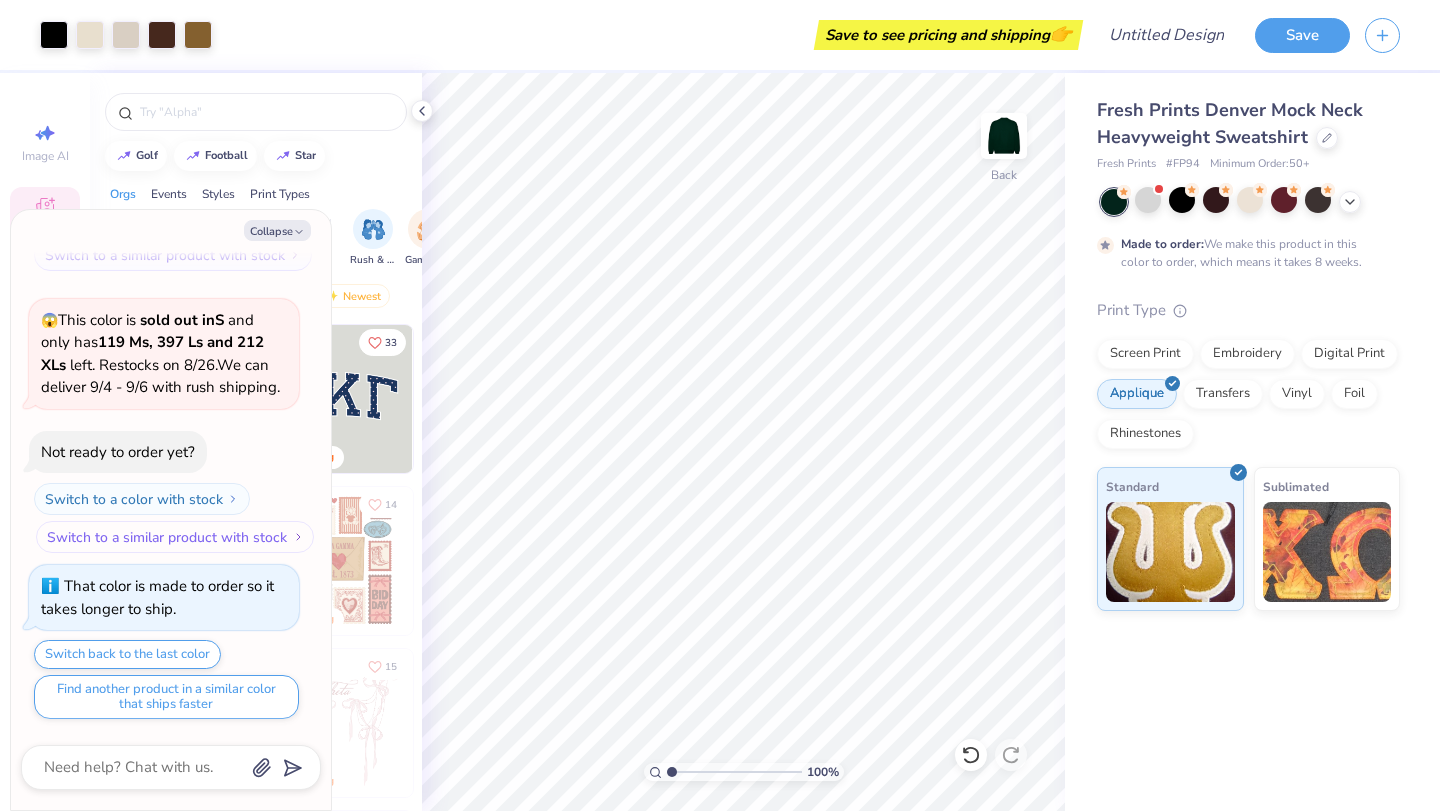click on "Switch to a similar product with stock" at bounding box center (175, 537) 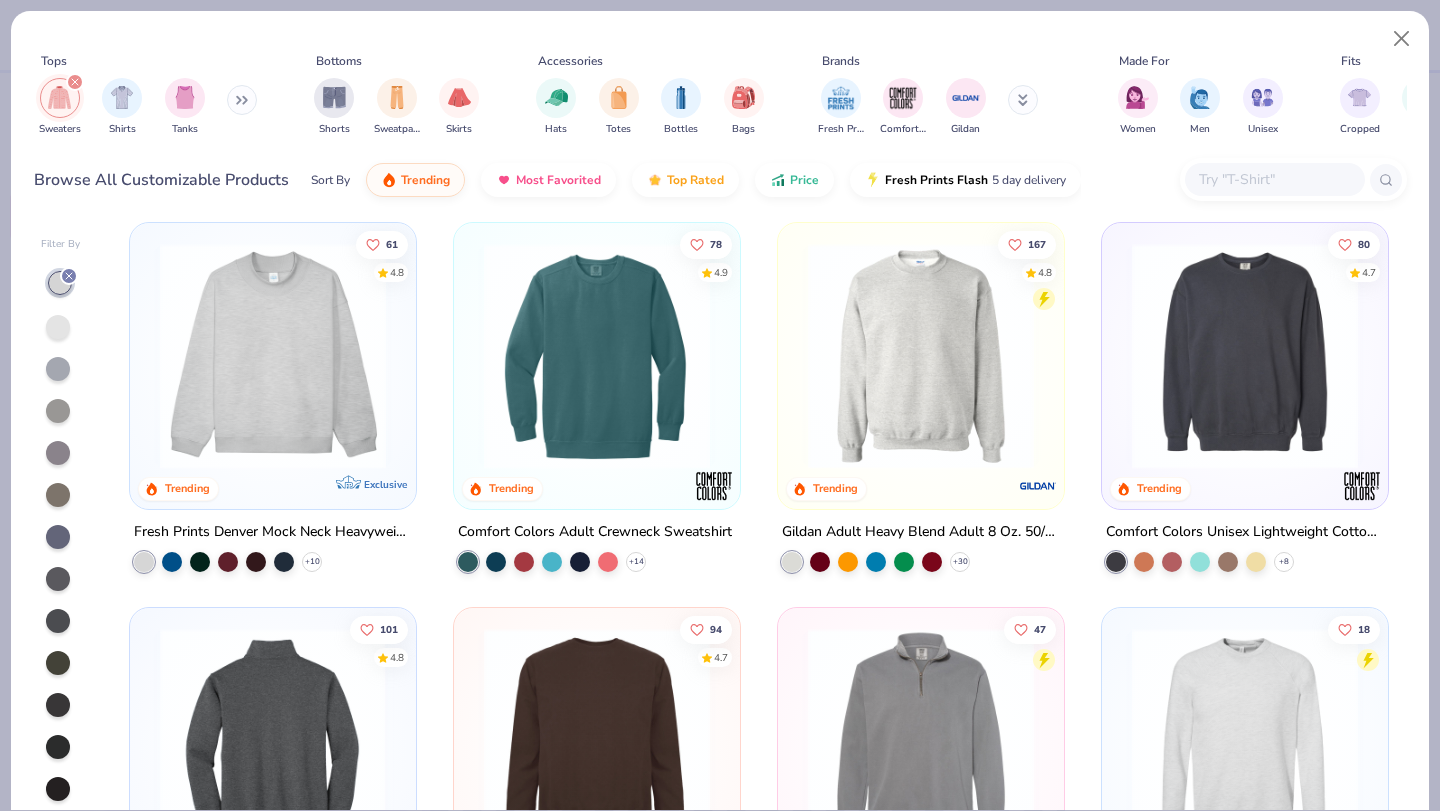 scroll, scrollTop: 10, scrollLeft: 0, axis: vertical 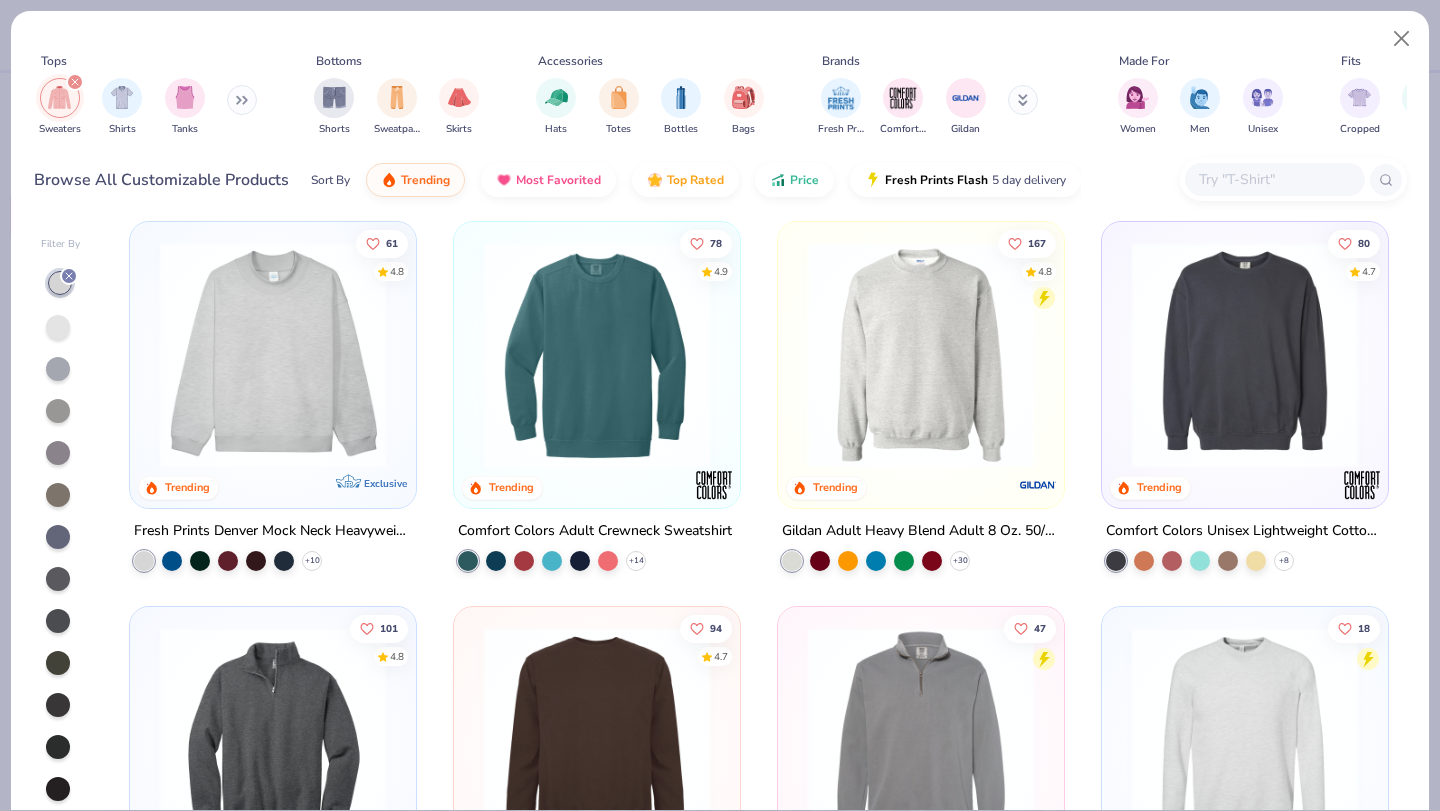 click at bounding box center [273, 355] 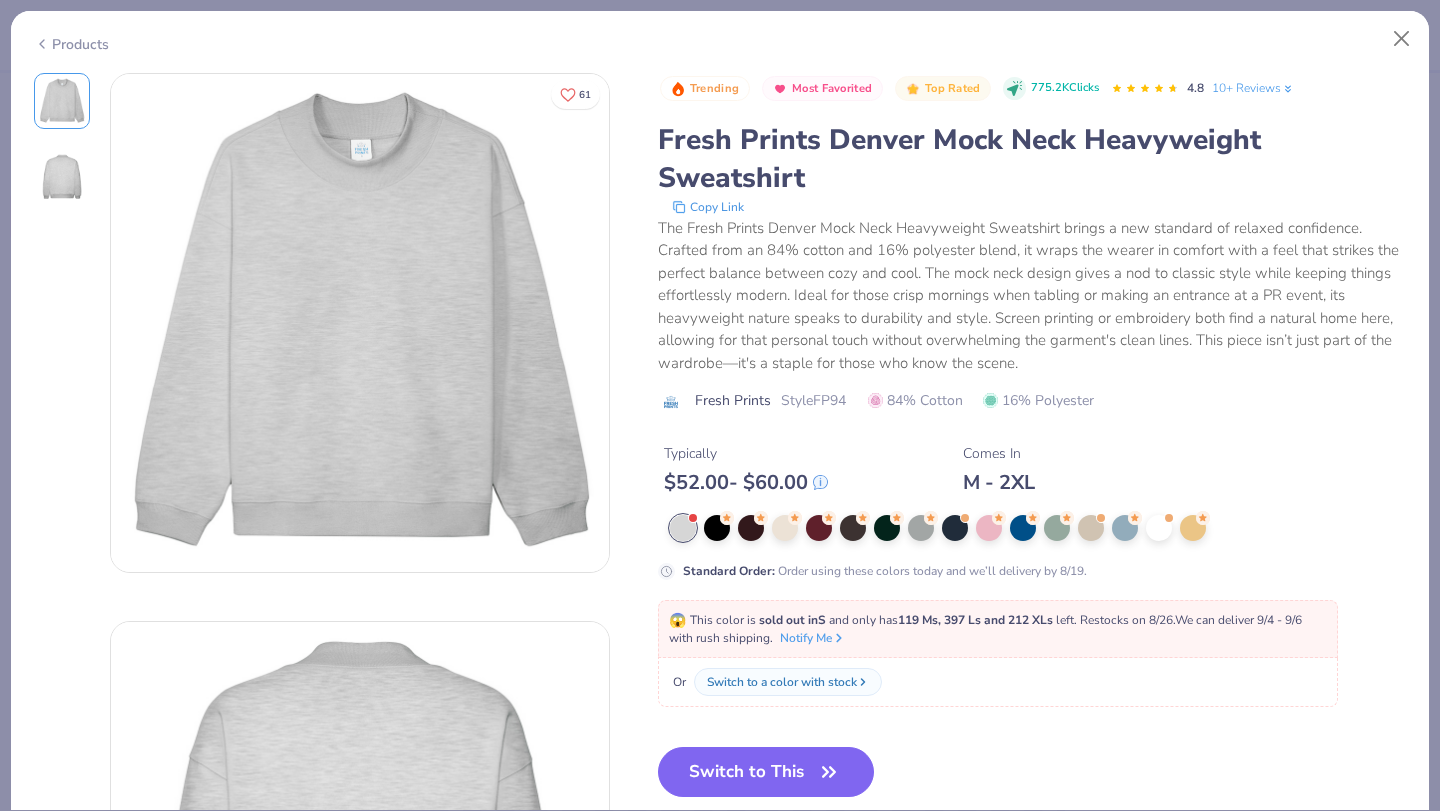 click 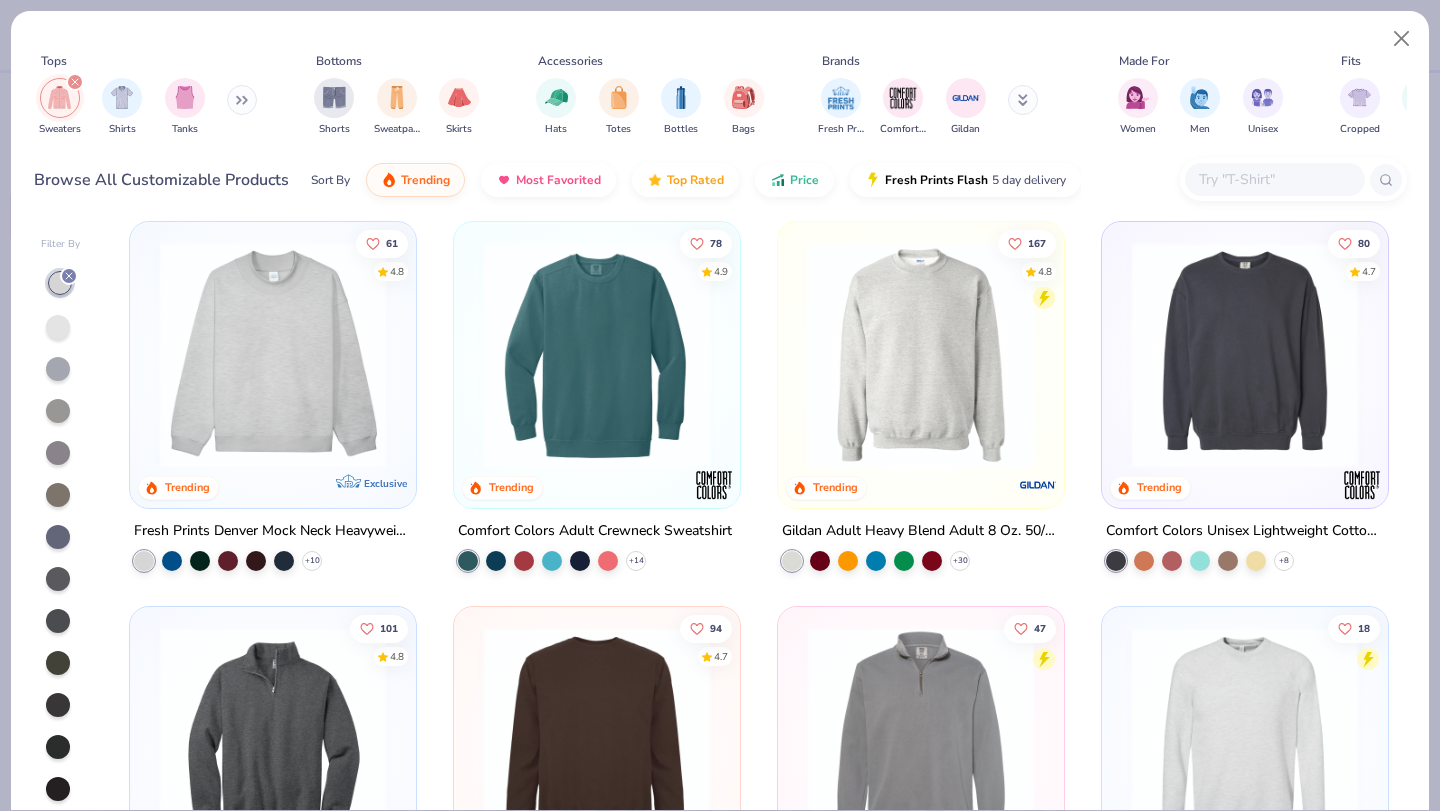 click on "Filter By 61 4.8 Trending Exclusive Fresh Prints Denver Mock Neck Heavyweight Sweatshirt + 10 78 4.9 Trending Comfort Colors Adult Crewneck Sweatshirt + 14 167 4.8 Trending Gildan Adult Heavy Blend Adult 8 Oz. 50/50 Fleece Crew + 30 80 4.7 Trending Comfort Colors Unisex Lightweight Cotton Crewneck Sweatshirt + 8 101 4.8 Trending Jerzees Nublend Quarter-Zip Cadet Collar Sweatshirt + 6 94 4.7 Exclusive Fresh Prints Houston Crew + 11 47 Comfort Colors Adult Quarter-Zip Sweatshirt 18 Bella + Canvas Unisex Sponge Fleece Crewneck Sweatshirt + 37 52 4.7 Hanes Unisex 7.8 Oz. Ecosmart 50/50 Crewneck Sweatshirt + 24 20 5.0 Gildan Adult DryBlend® 50/50 Fleece Crew + 2 30 5.0 Independent Trading Co. Midweight Sweatshirt + 15 5 4.7 Champion Adult Powerblend® Crewneck Sweatshirt + 21" at bounding box center (720, 513) 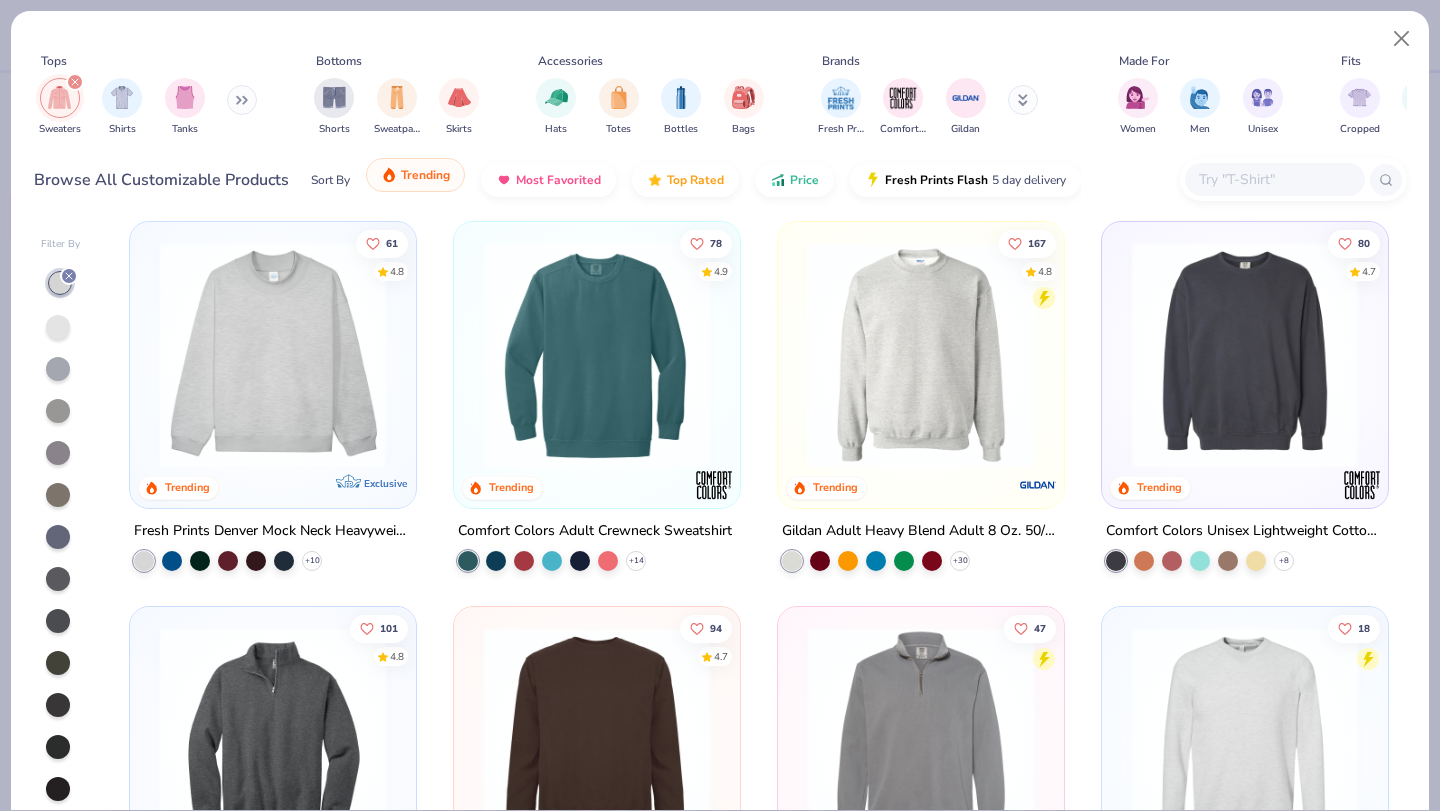 click on "Trending" at bounding box center (425, 175) 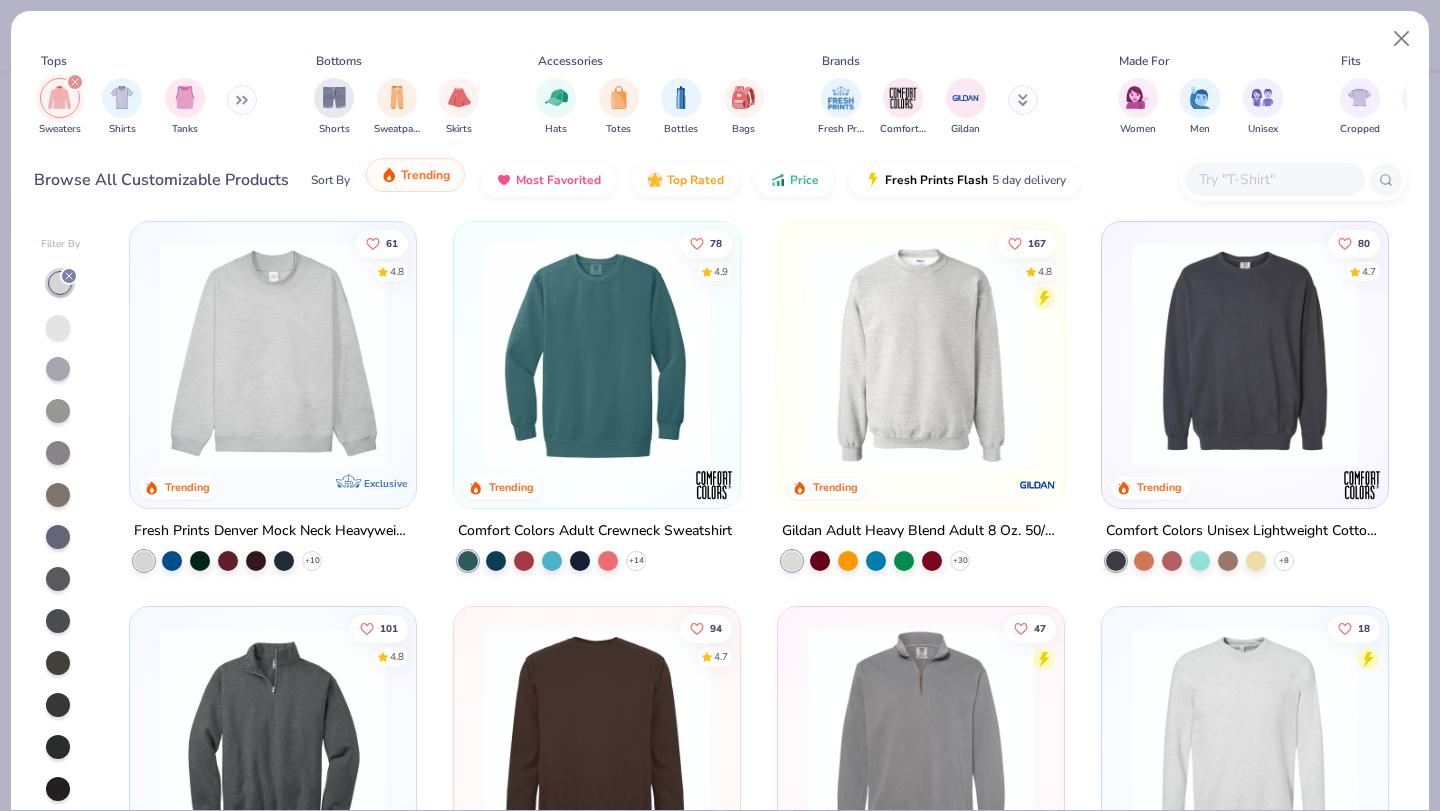 click on "Trending" at bounding box center (425, 175) 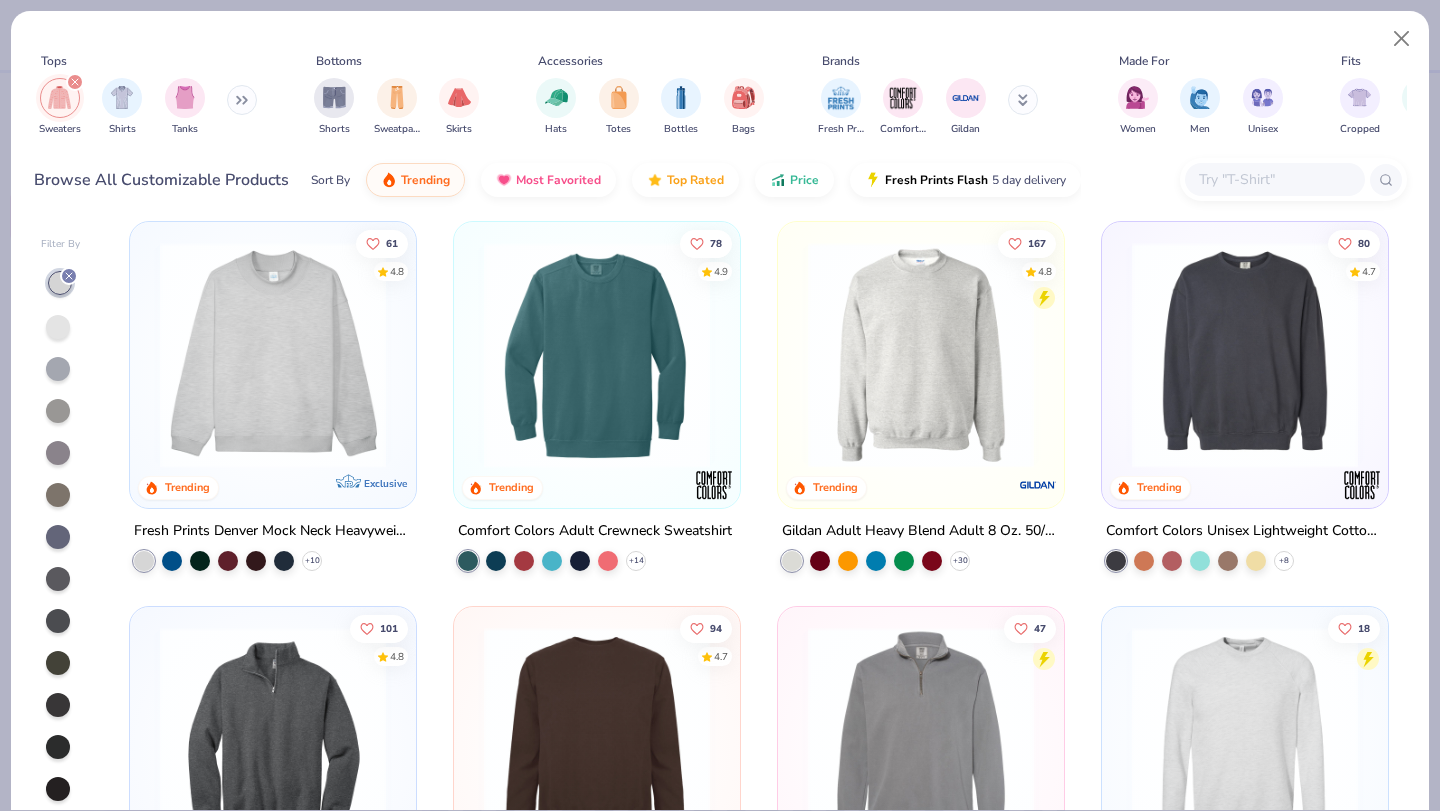 click at bounding box center (242, 100) 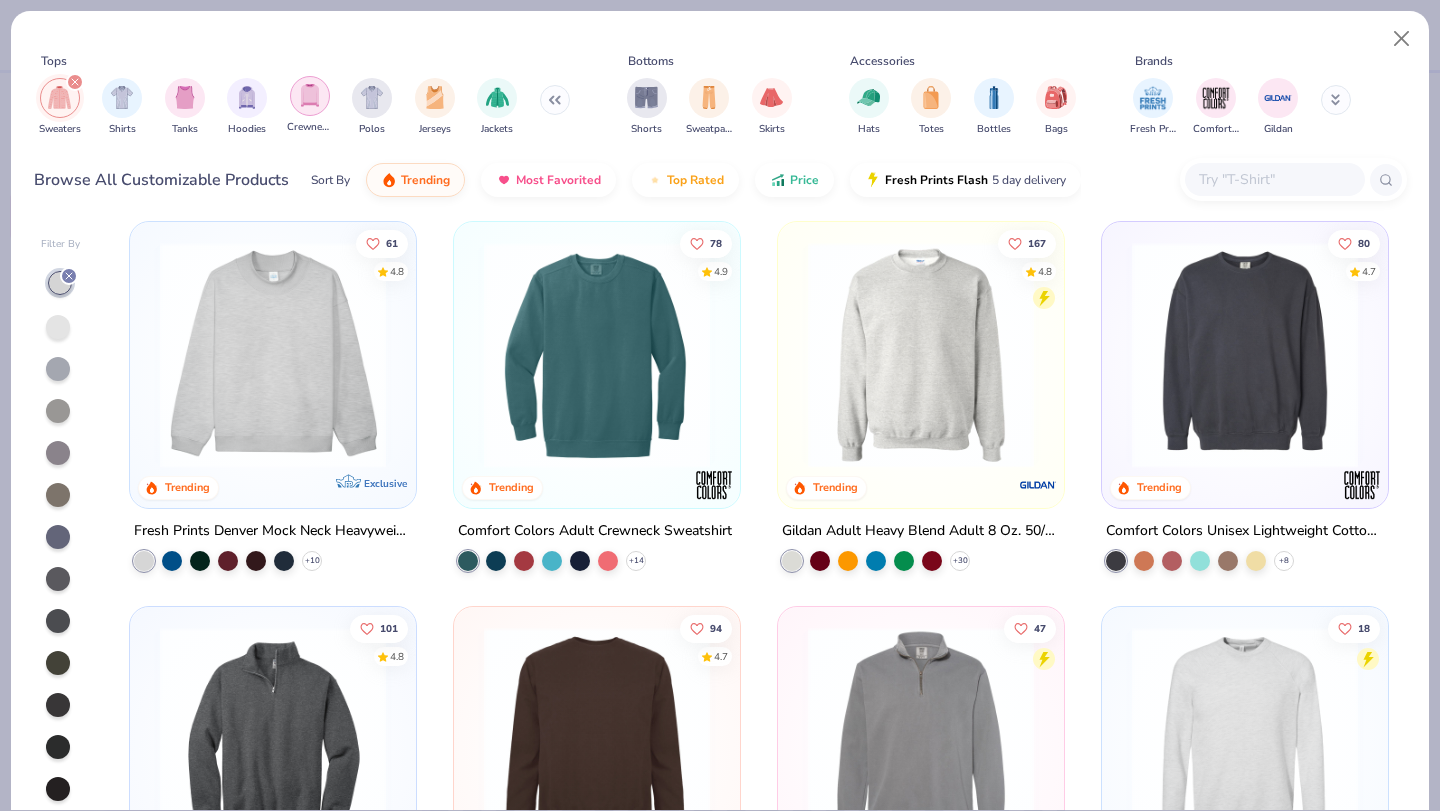 click at bounding box center [310, 95] 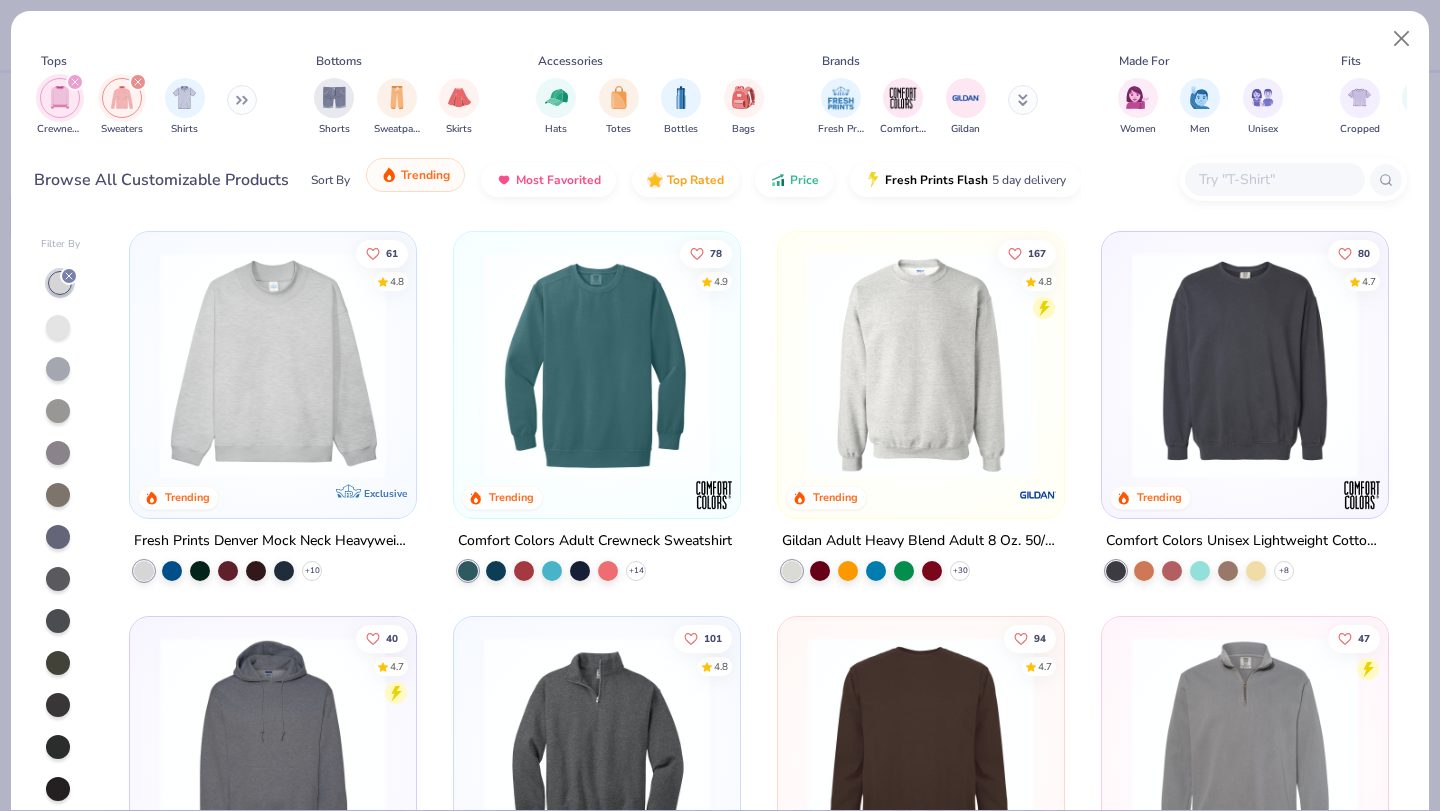 click on "Trending" at bounding box center [425, 175] 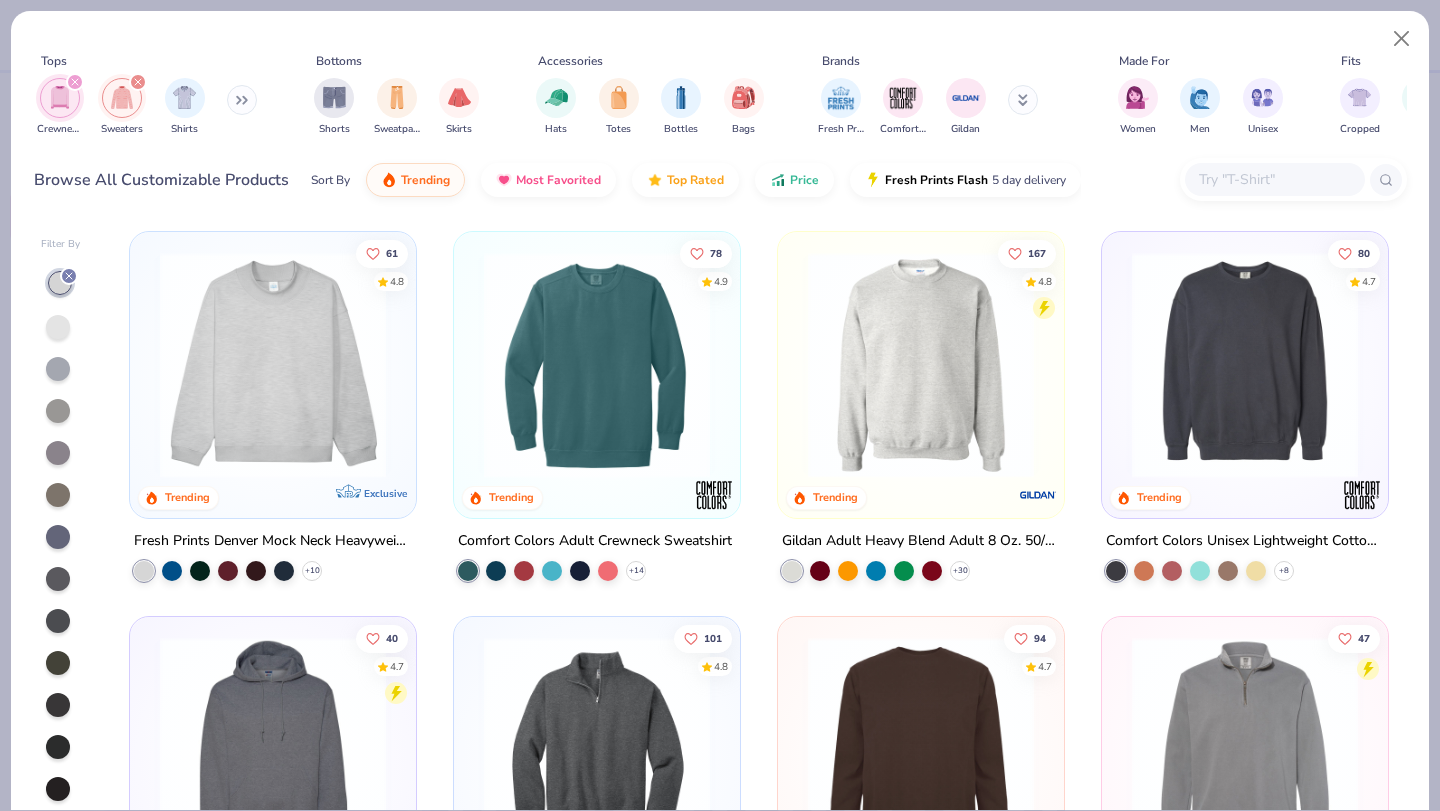 click at bounding box center (597, 365) 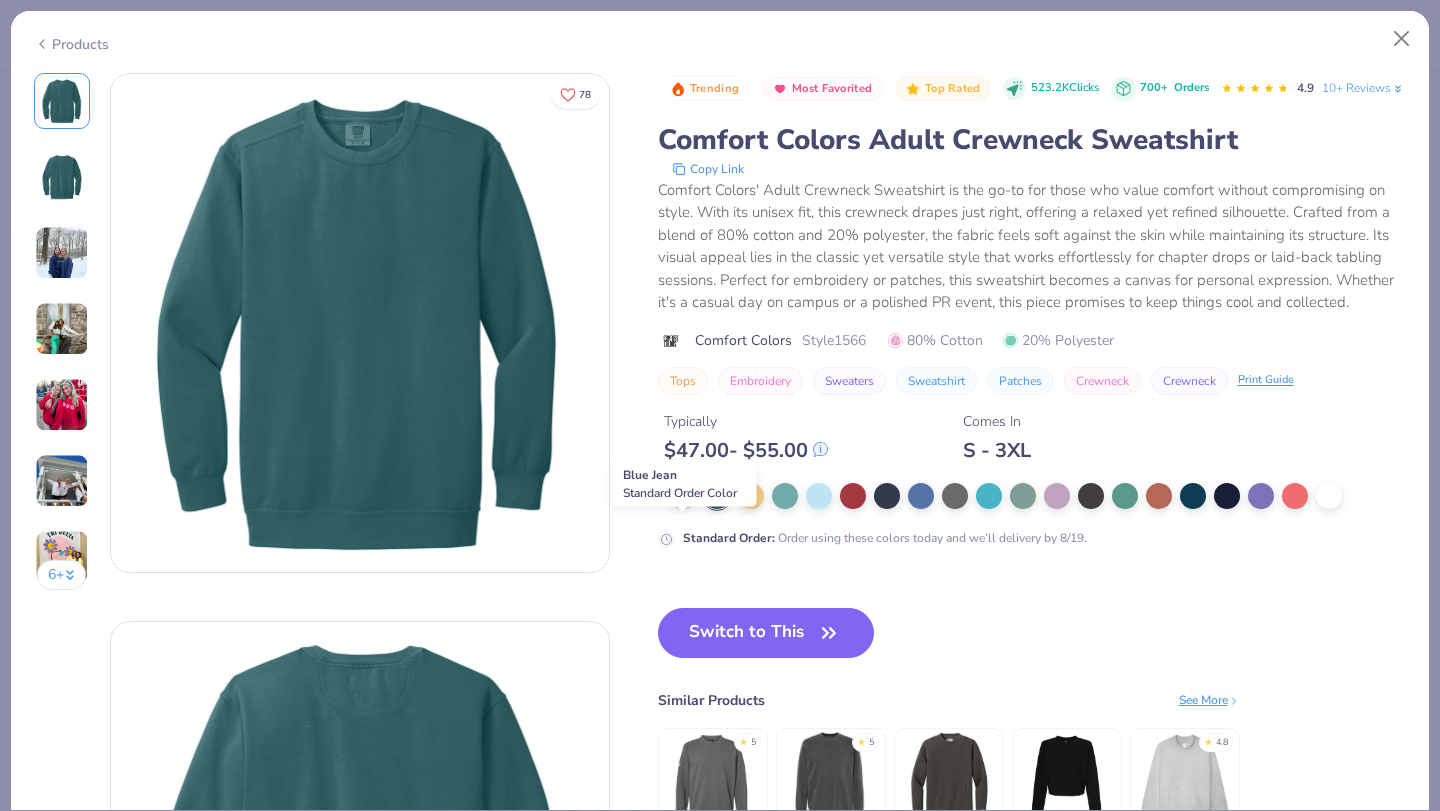 click at bounding box center [683, 494] 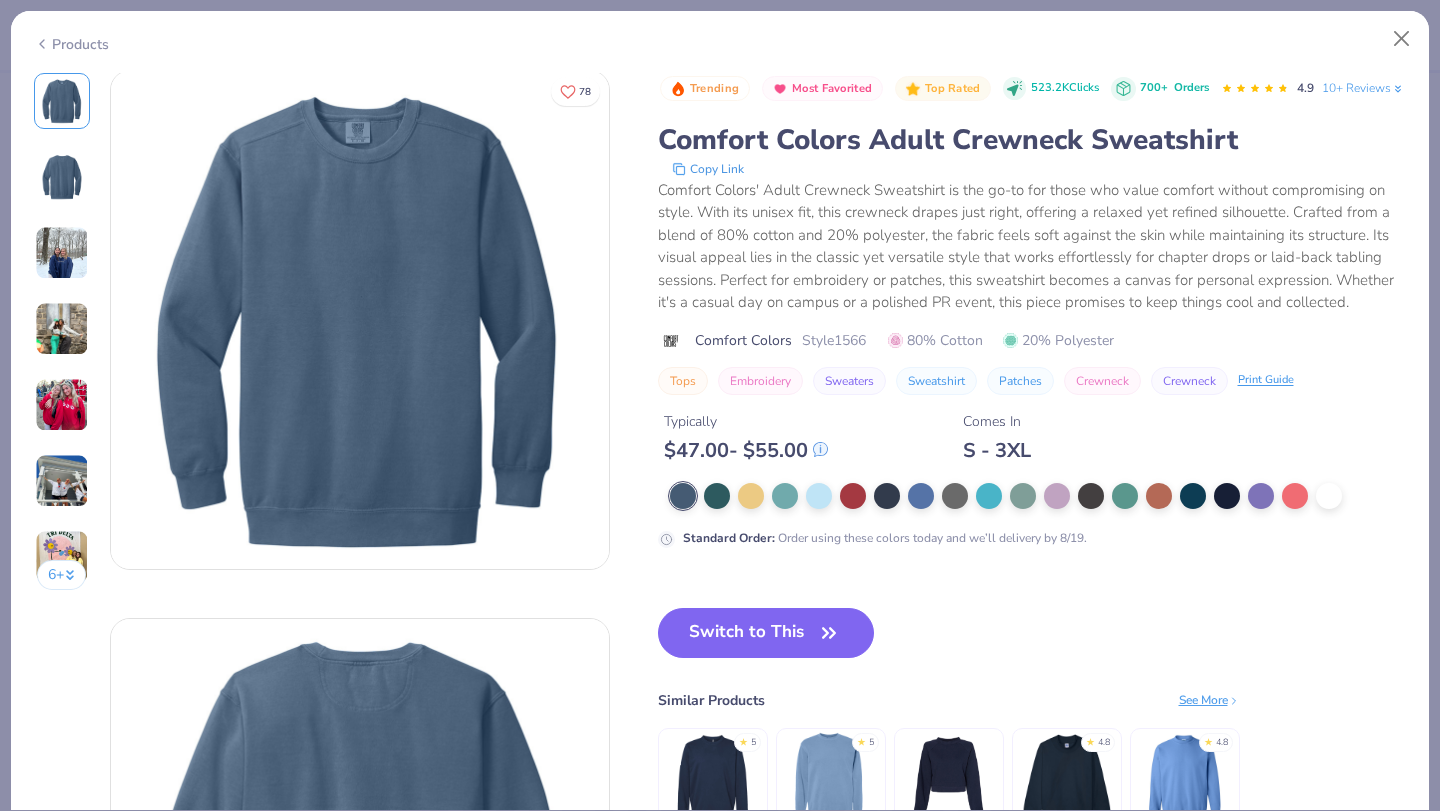 scroll, scrollTop: 6, scrollLeft: 0, axis: vertical 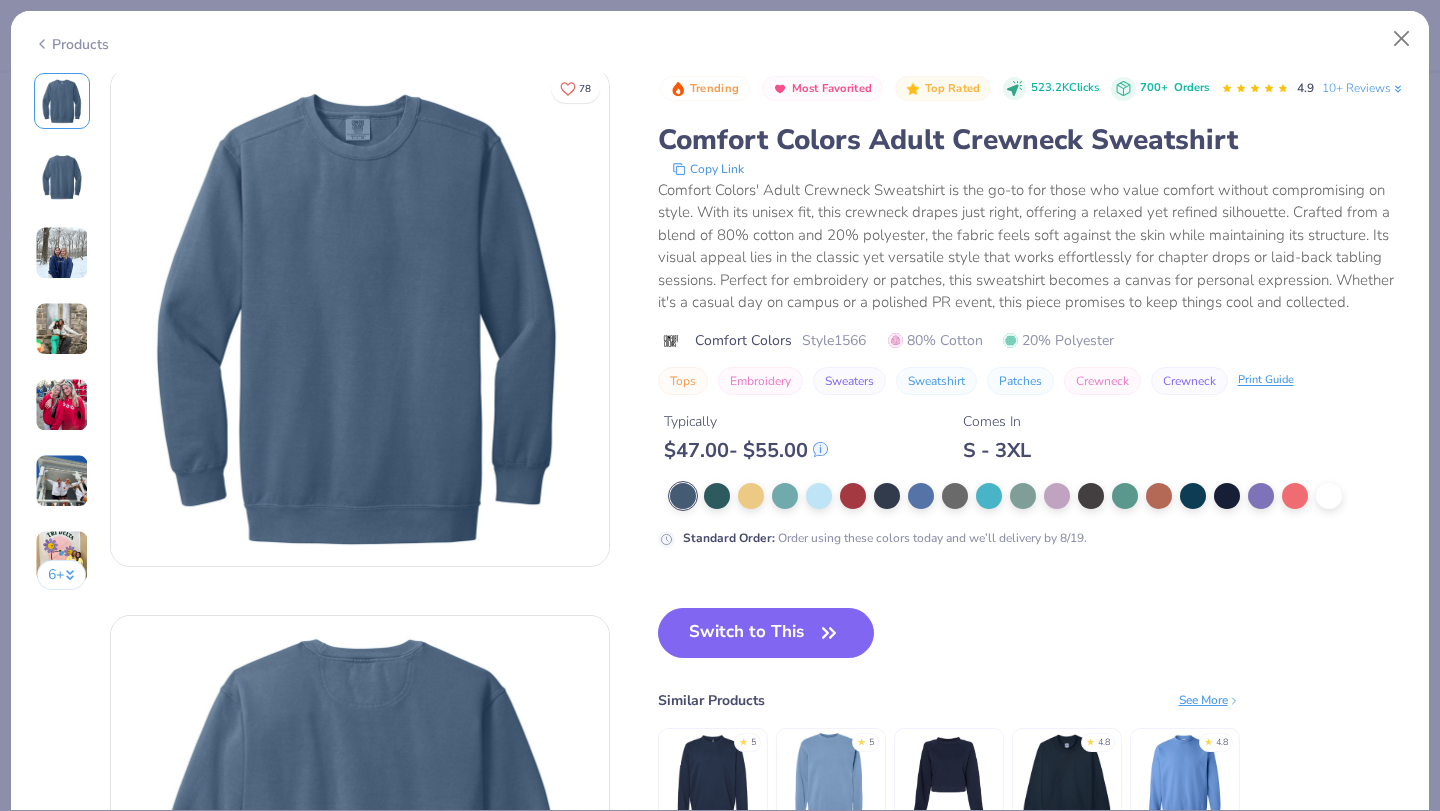 click on "Embroidery" at bounding box center [760, 381] 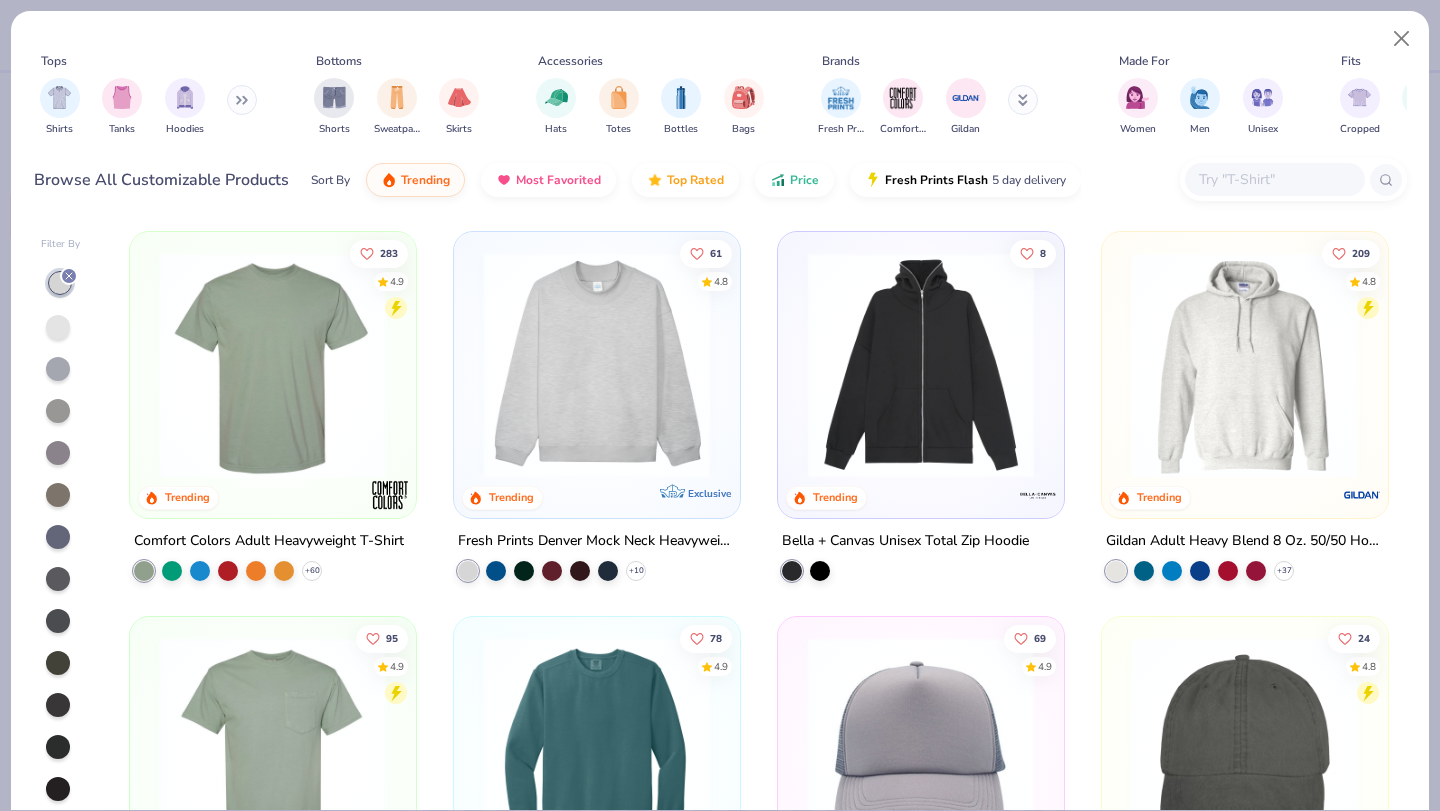 click on "283 4.9 Trending Comfort Colors Adult Heavyweight T-Shirt + 60 61 4.8 Trending Exclusive Fresh Prints Denver Mock Neck Heavyweight Sweatshirt + 10 8 Trending Bella + Canvas Unisex Total Zip Hoodie 209 4.8 Trending Gildan Adult Heavy Blend 8 Oz. 50/50 Hooded Sweatshirt + 37 95 4.9 Trending Comfort Colors Adult Heavyweight RS Pocket T-Shirt + 44 78 4.9 Trending Comfort Colors Adult Crewneck Sweatshirt + 14 69 4.9 Trending Mega Cap Inc Summer Trucker Cap + 31 24 4.8 Trending Adams Optimum Pigment Dyed-Cap + 34 6 Trending Hanes Men's 6.1 Oz. Tagless T-Shirt + 37 167 4.8 Trending Gildan Adult Heavy Blend Adult 8 Oz. 50/50 Fleece Crew + 30 22 5.0 Trending Gildan Adult 5.5 Oz. 50/50 T-Shirt + 35 13 5.0 Trending Comfort Colors Adult Heavyweight RS Tank + 30" at bounding box center (758, 1382) 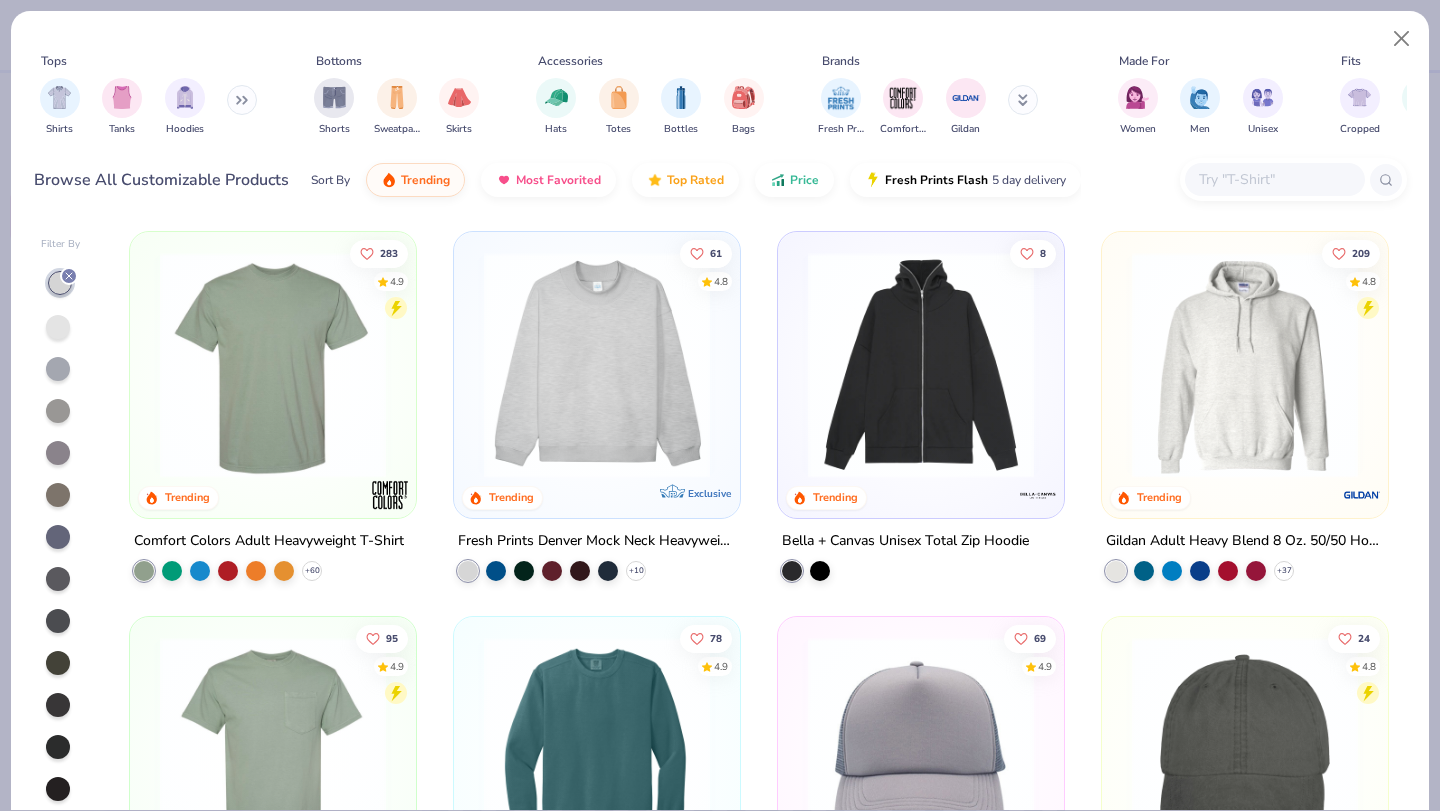 click on "Filter By 283 4.9 Trending Comfort Colors Adult Heavyweight T-Shirt + 60 61 4.8 Trending Exclusive Fresh Prints Denver Mock Neck Heavyweight Sweatshirt + 10 8 Trending Bella + Canvas Unisex Total Zip Hoodie 209 4.8 Trending Gildan Adult Heavy Blend 8 Oz. 50/50 Hooded Sweatshirt + 37 95 4.9 Trending Comfort Colors Adult Heavyweight RS Pocket T-Shirt + 44 78 4.9 Trending Comfort Colors Adult Crewneck Sweatshirt + 14 69 4.9 Trending Mega Cap Inc Summer Trucker Cap + 31 24 4.8 Trending Adams Optimum Pigment Dyed-Cap + 34 6 Trending Hanes Men's 6.1 Oz. Tagless T-Shirt + 37 167 4.8 Trending Gildan Adult Heavy Blend Adult 8 Oz. 50/50 Fleece Crew + 30 22 5.0 Trending Gildan Adult 5.5 Oz. 50/50 T-Shirt + 35 13 5.0 Trending Comfort Colors Adult Heavyweight RS Tank + 30" at bounding box center (720, 513) 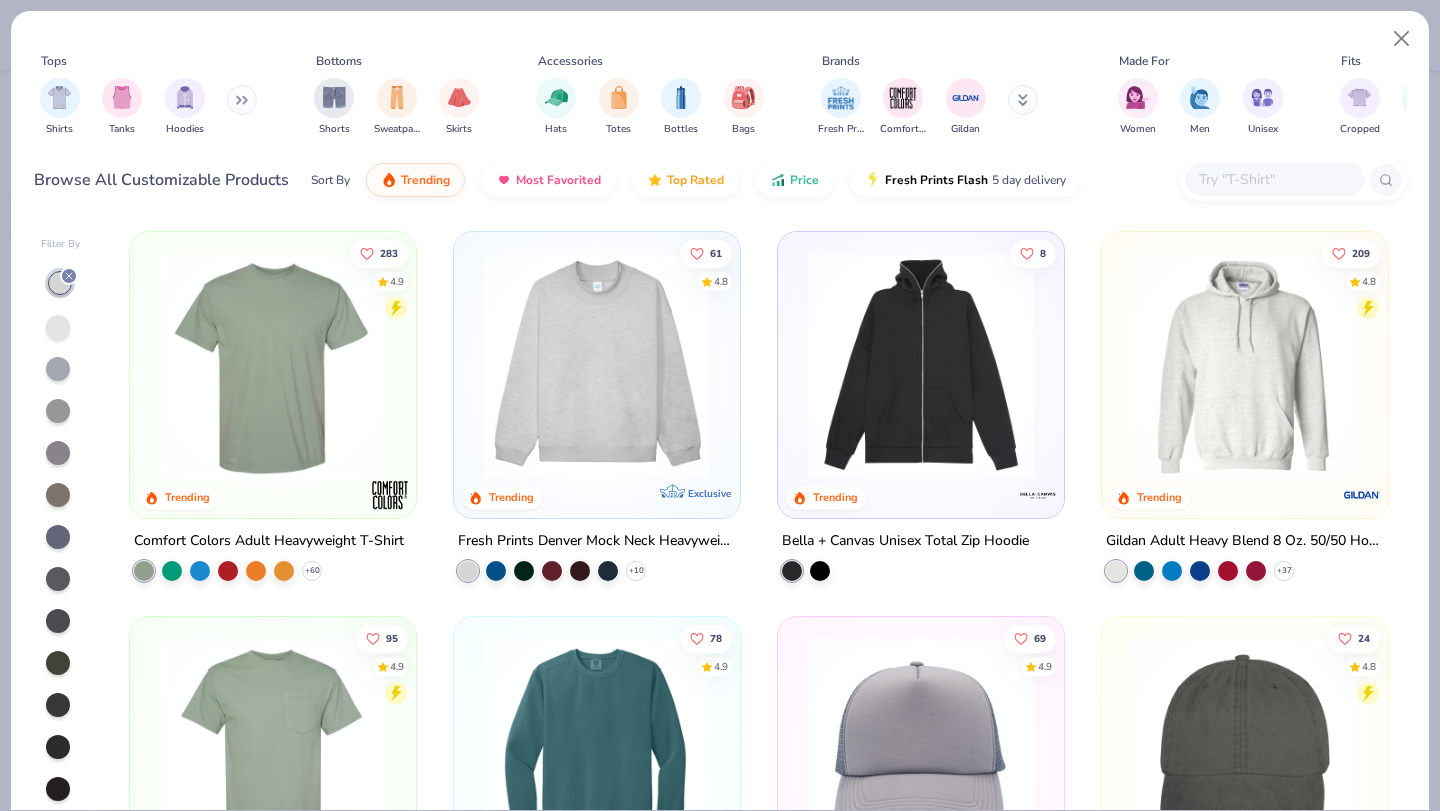 click at bounding box center (597, 750) 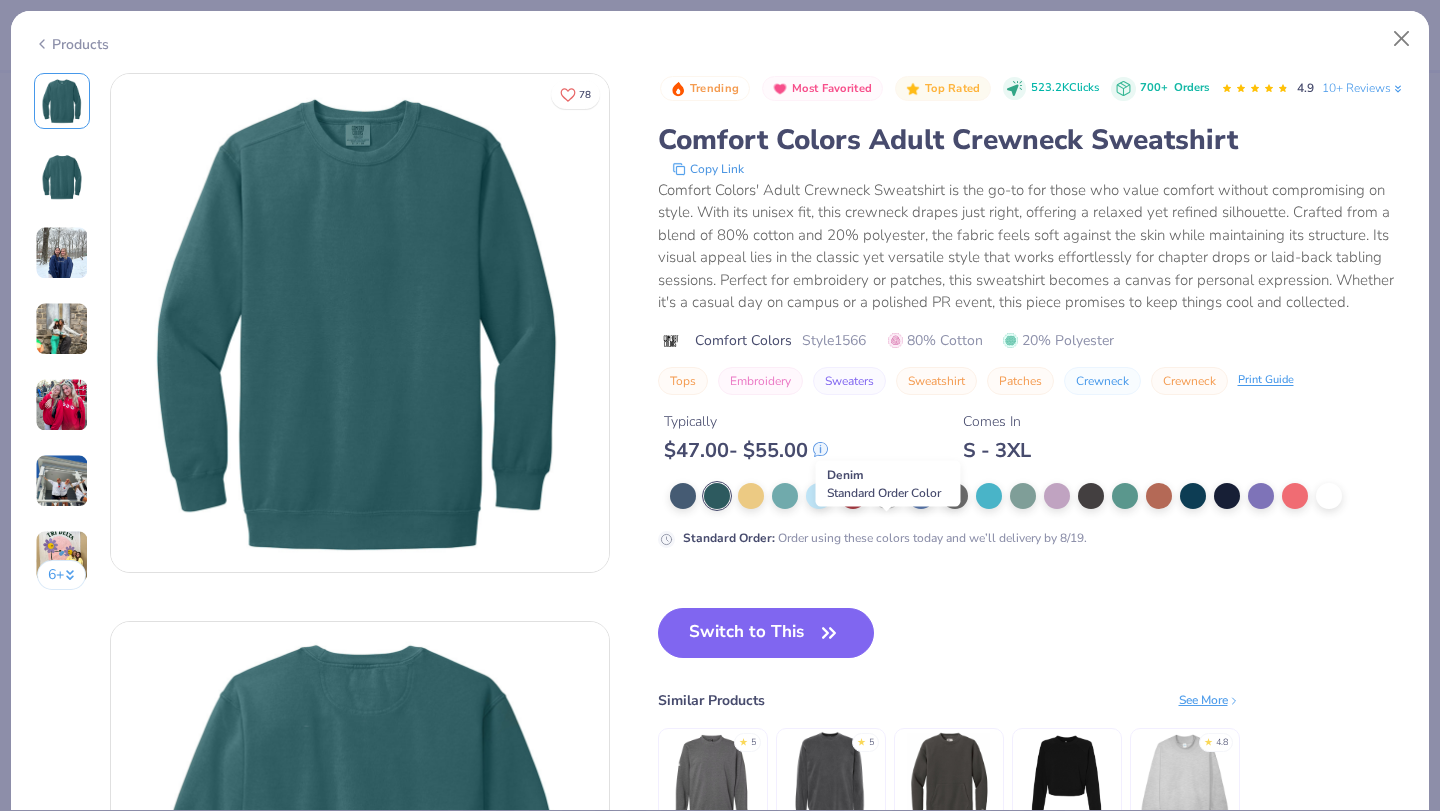 click at bounding box center (887, 494) 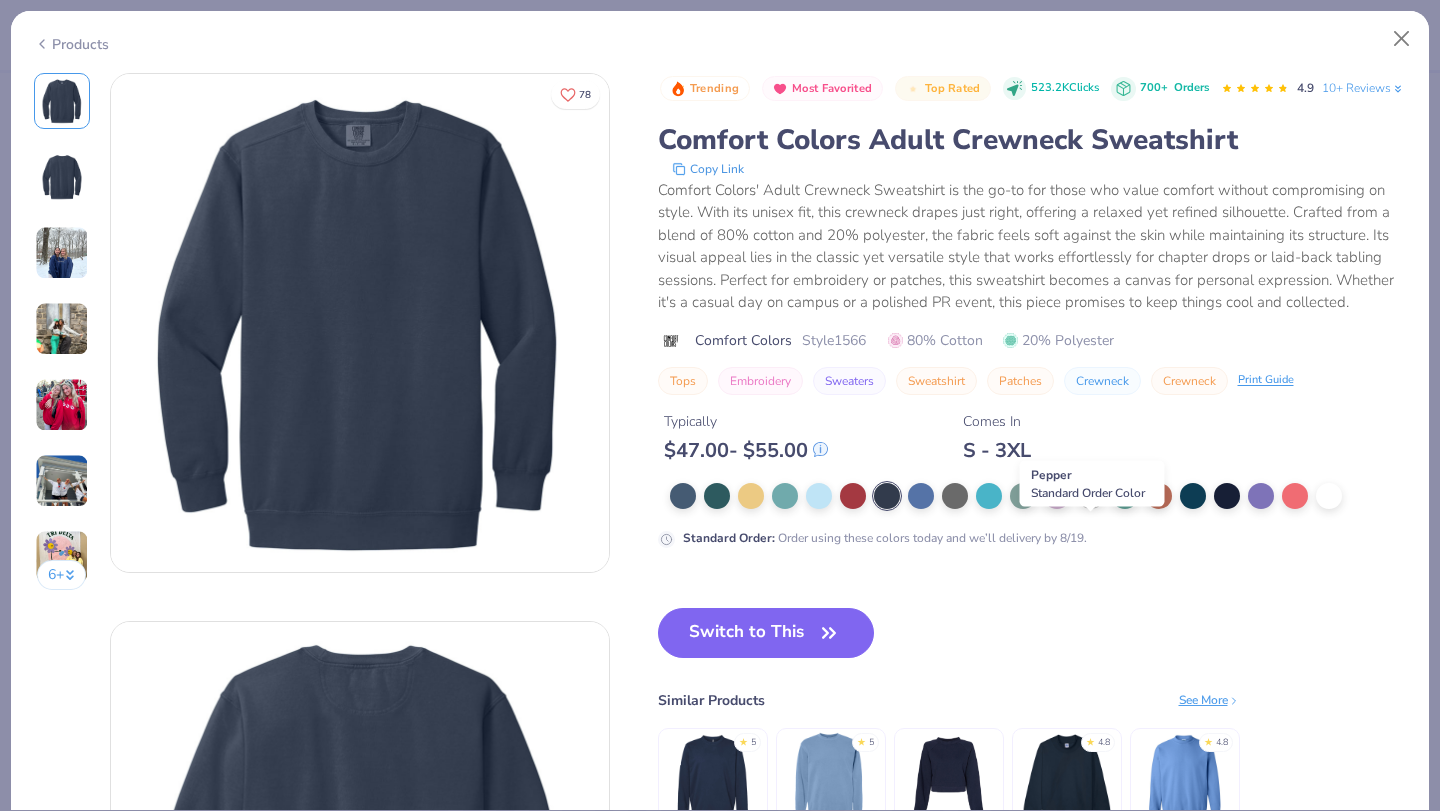 click at bounding box center (1091, 494) 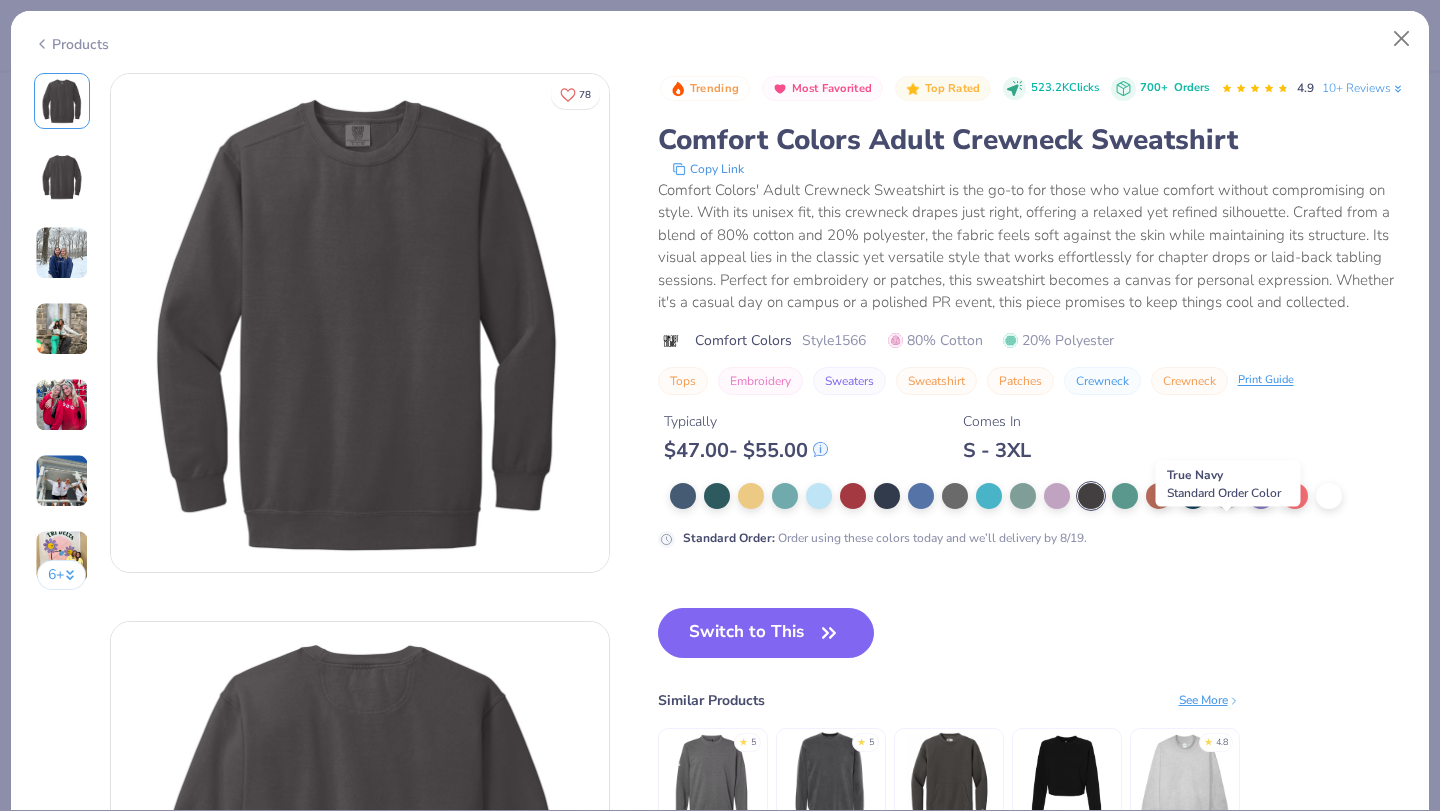 click at bounding box center [1227, 494] 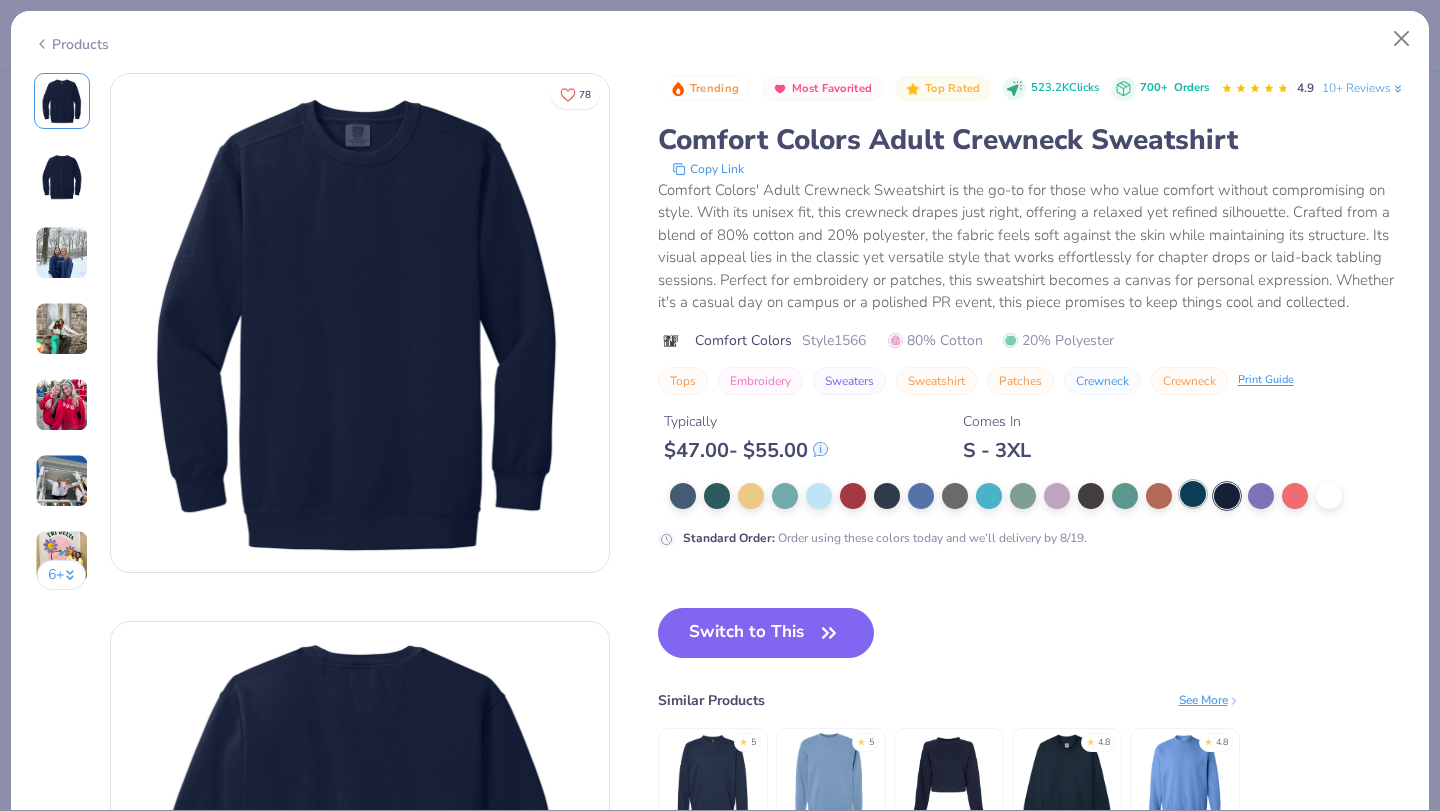 click at bounding box center (1193, 494) 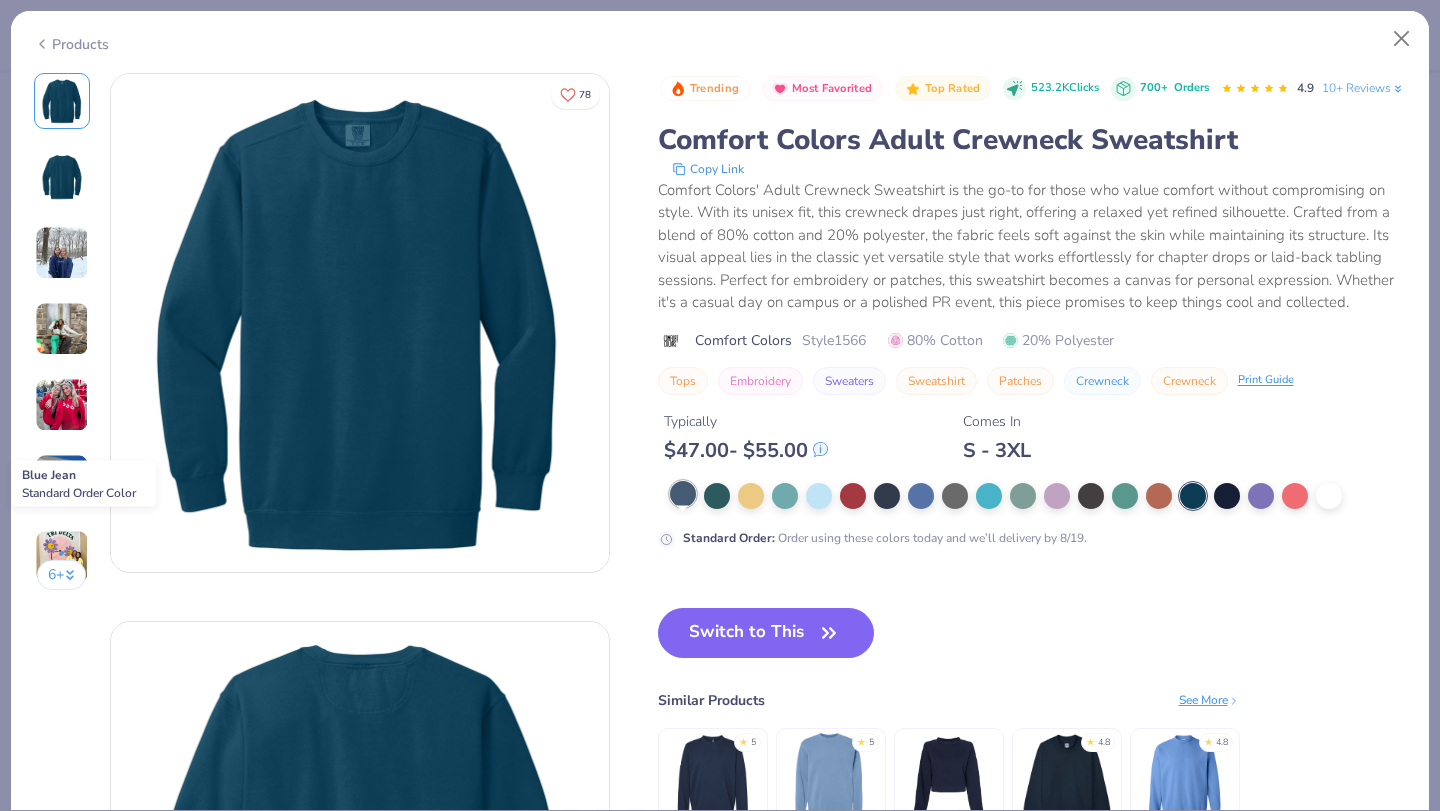 click at bounding box center (683, 494) 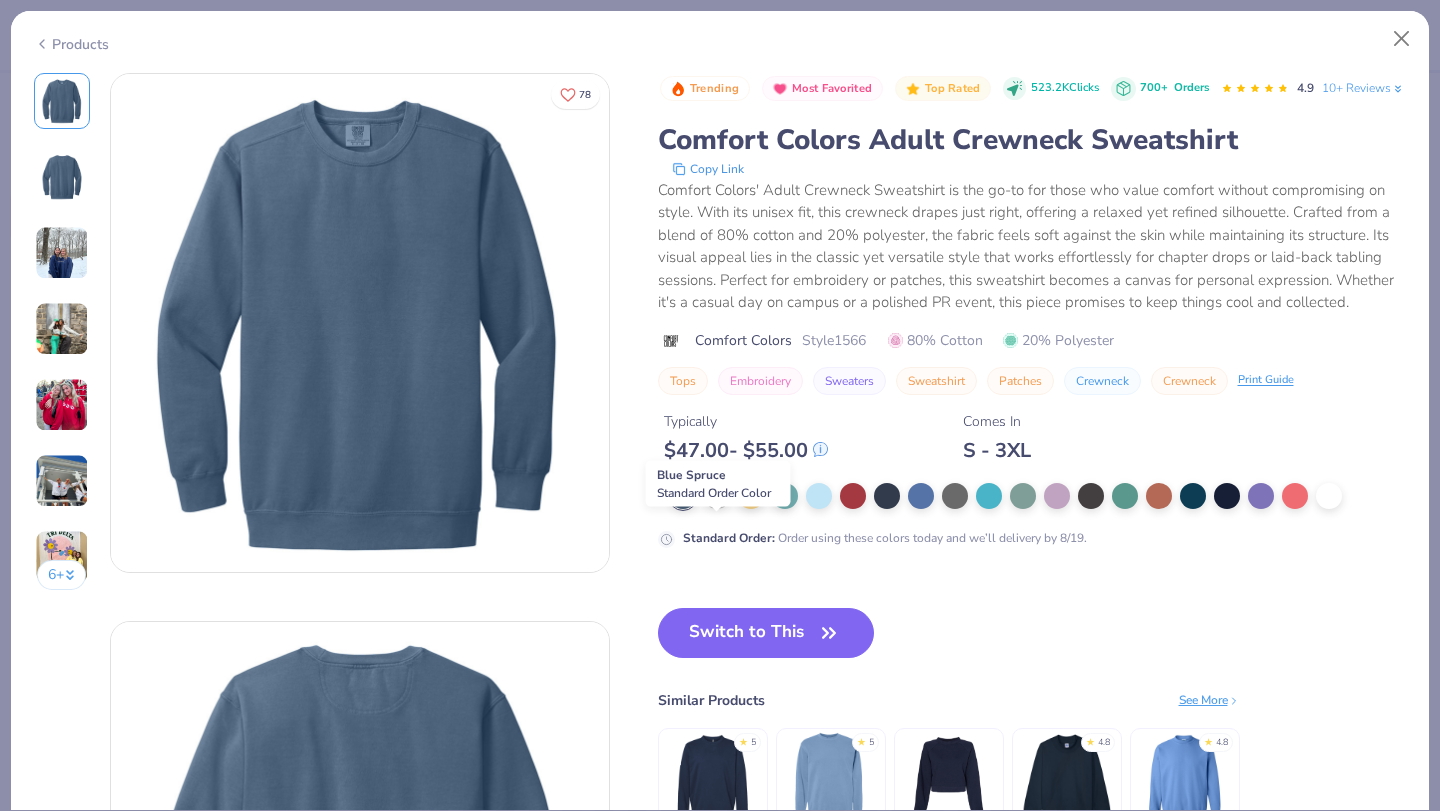 click at bounding box center (717, 494) 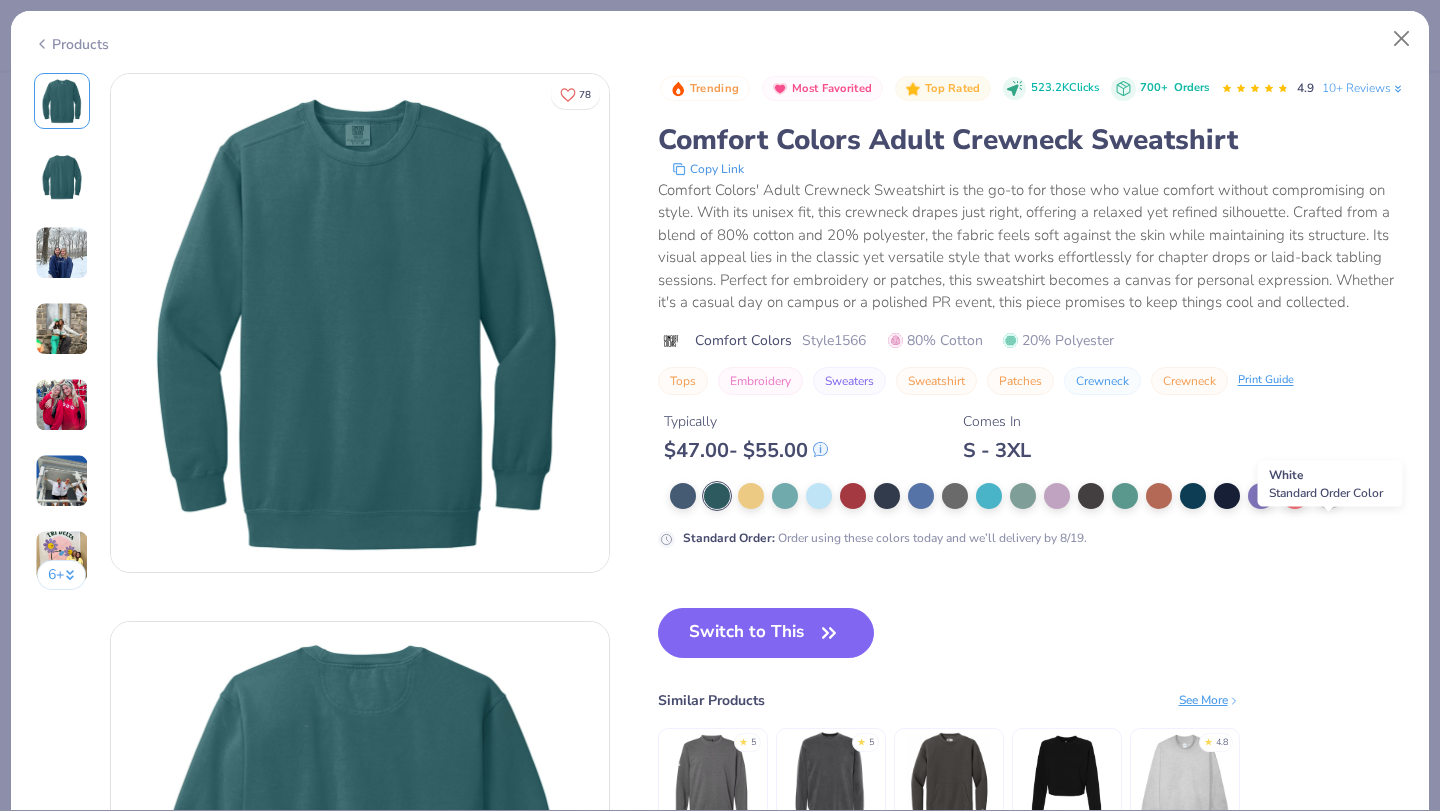 click at bounding box center (1329, 494) 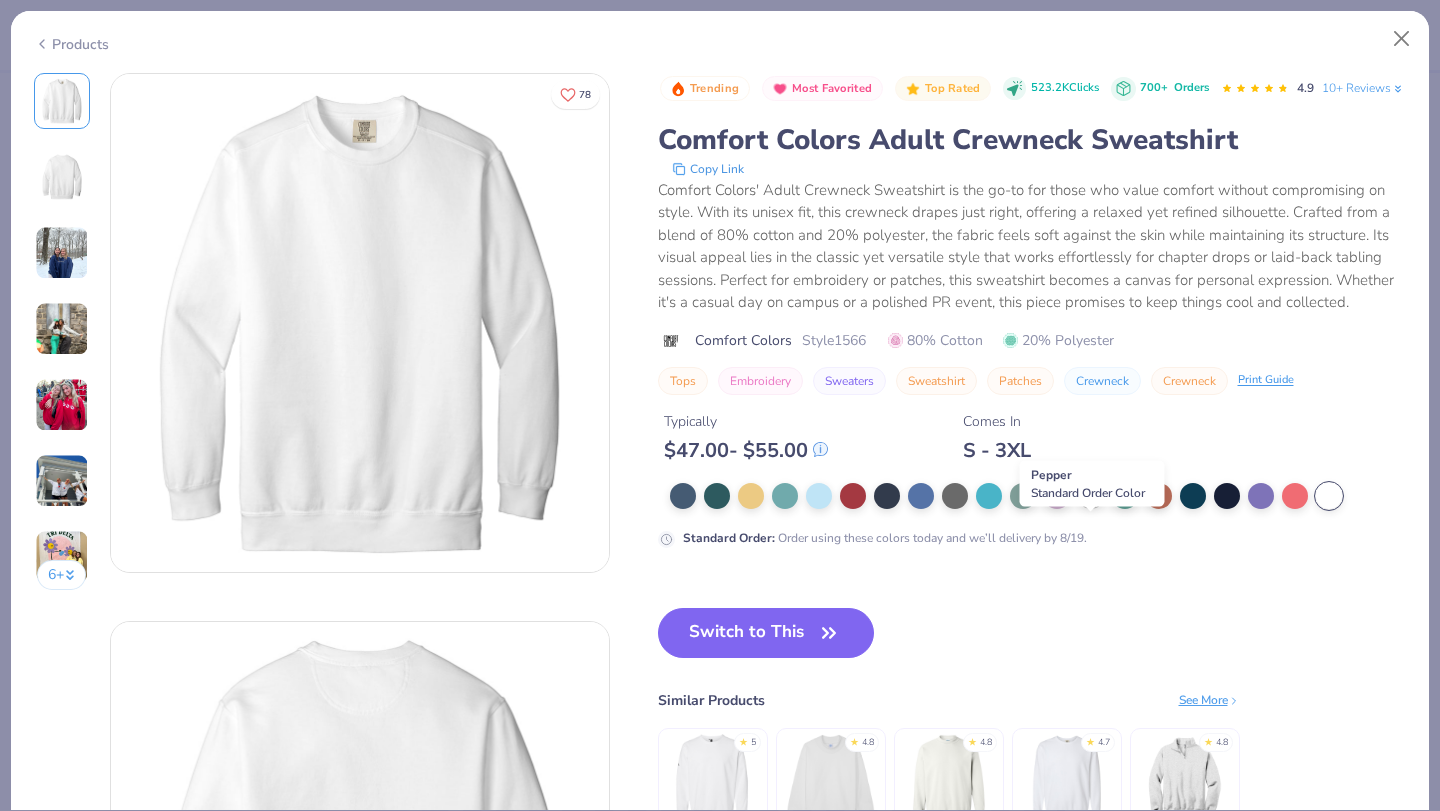 click at bounding box center [1091, 494] 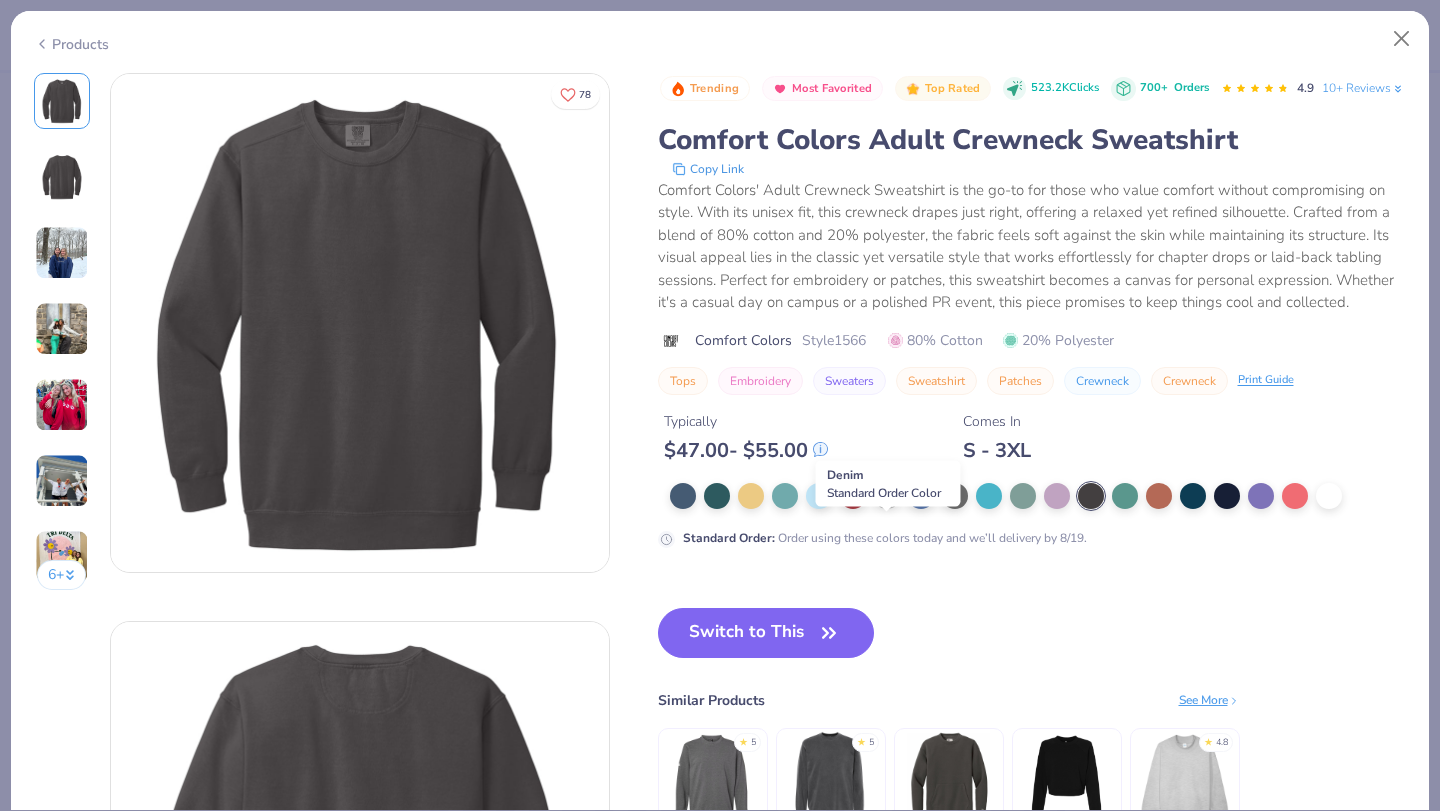 click at bounding box center [887, 494] 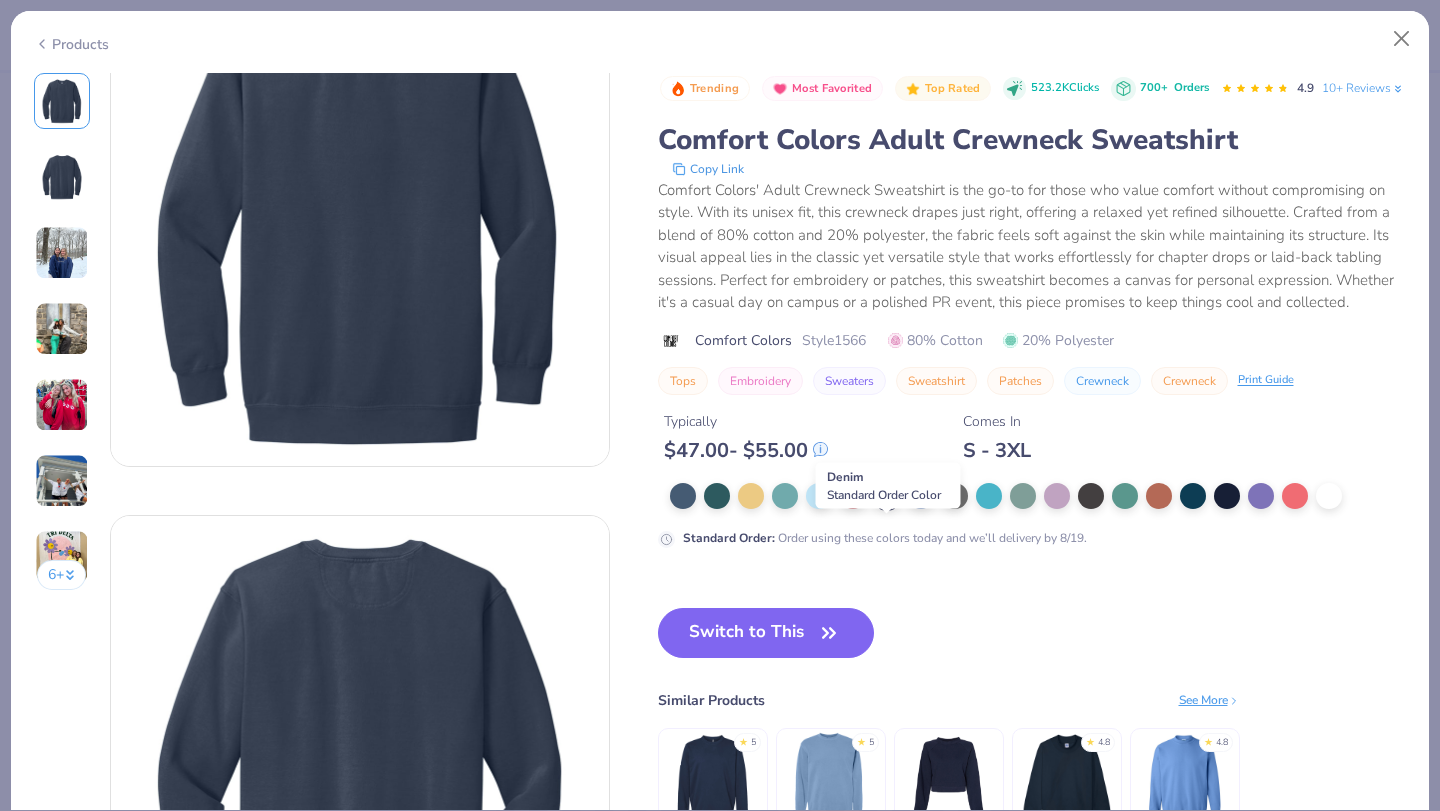 scroll, scrollTop: 120, scrollLeft: 0, axis: vertical 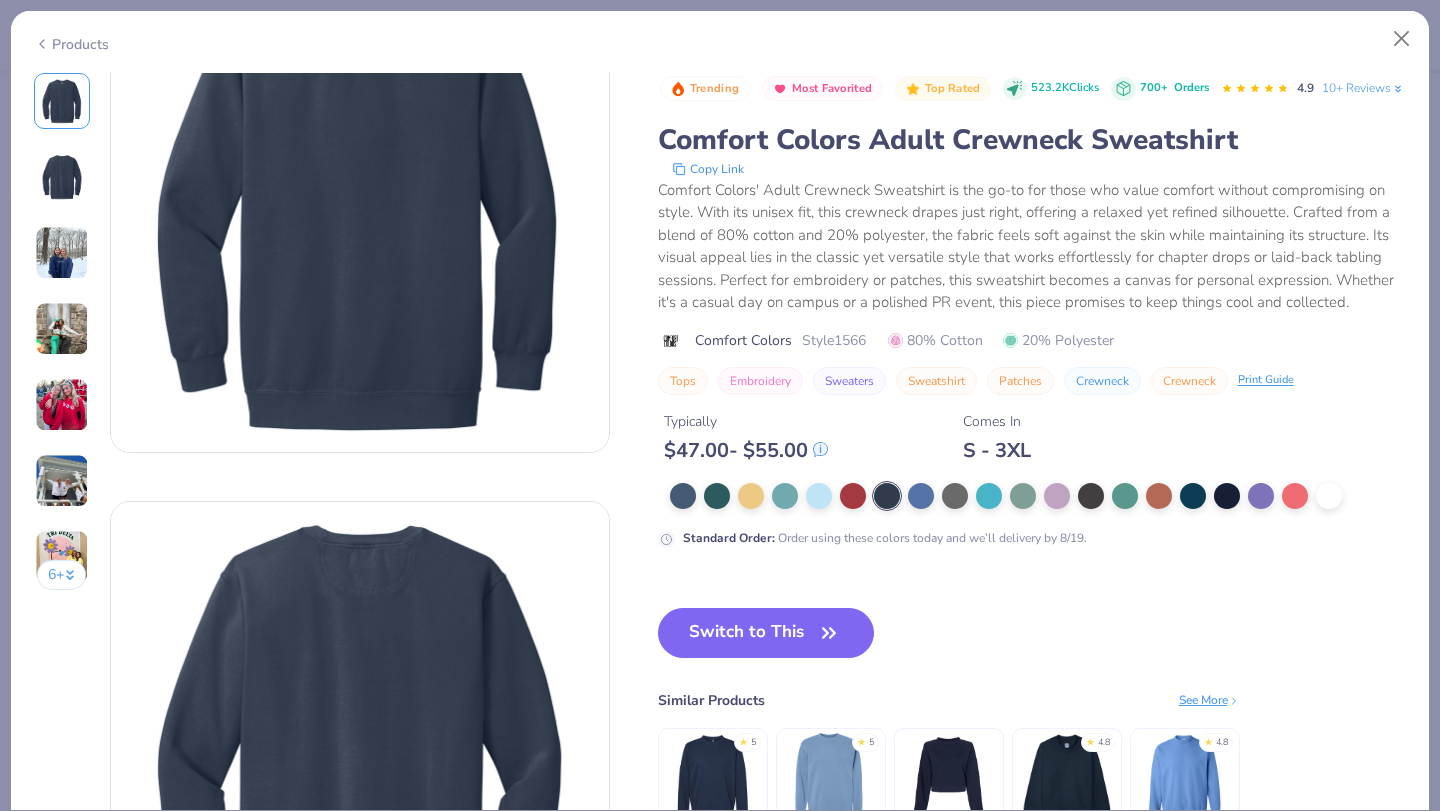 click on "Trending Most Favorited Top Rated 523.2K  Clicks 700+    Orders 4.9 10+ Reviews Comfort Colors Adult Crewneck Sweatshirt Copy Link Comfort Colors' Adult Crewneck Sweatshirt is the go-to for those who value comfort without compromising on style. With its unisex fit, this crewneck drapes just right, offering a relaxed yet refined silhouette. Crafted from a blend of 80% cotton and 20% polyester, the fabric feels soft against the skin while maintaining its structure. Its visual appeal lies in the classic yet versatile style that works effortlessly for chapter drops or laid-back tabling sessions. Perfect for embroidery or patches, this sweatshirt becomes a canvas for personal expression. Whether it's a casual day on campus or a polished PR event, this piece promises to keep things cool and collected. Comfort Colors Style  1566   80% Cotton   20% Polyester Tops Embroidery Sweaters Sweatshirt Patches Crewneck Crewneck Print Guide Typically   $ 47.00  - $ 55.00   Comes In S - 3XL     Standard Order :   See More ★" at bounding box center (1032, 475) 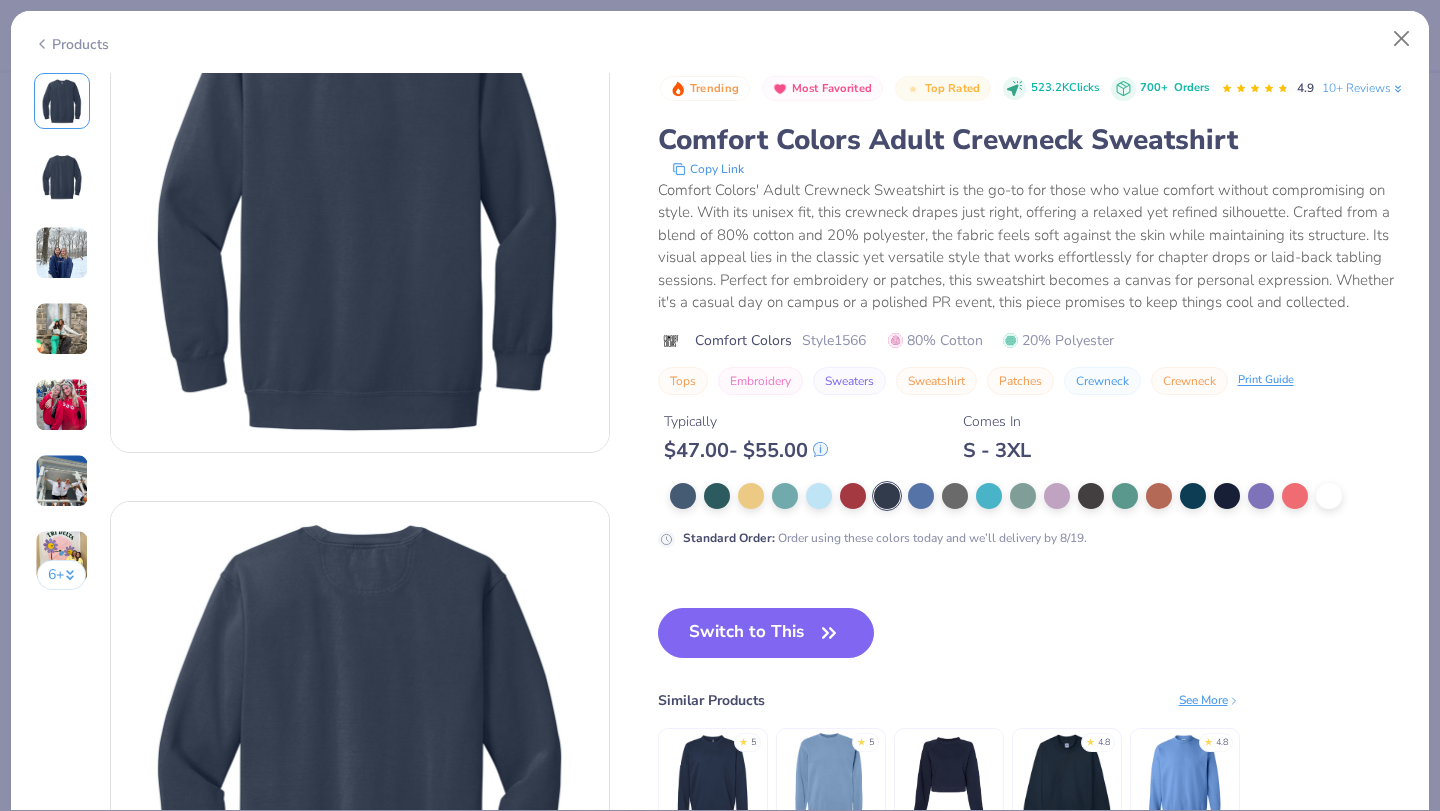 click on "See More" at bounding box center (1209, 700) 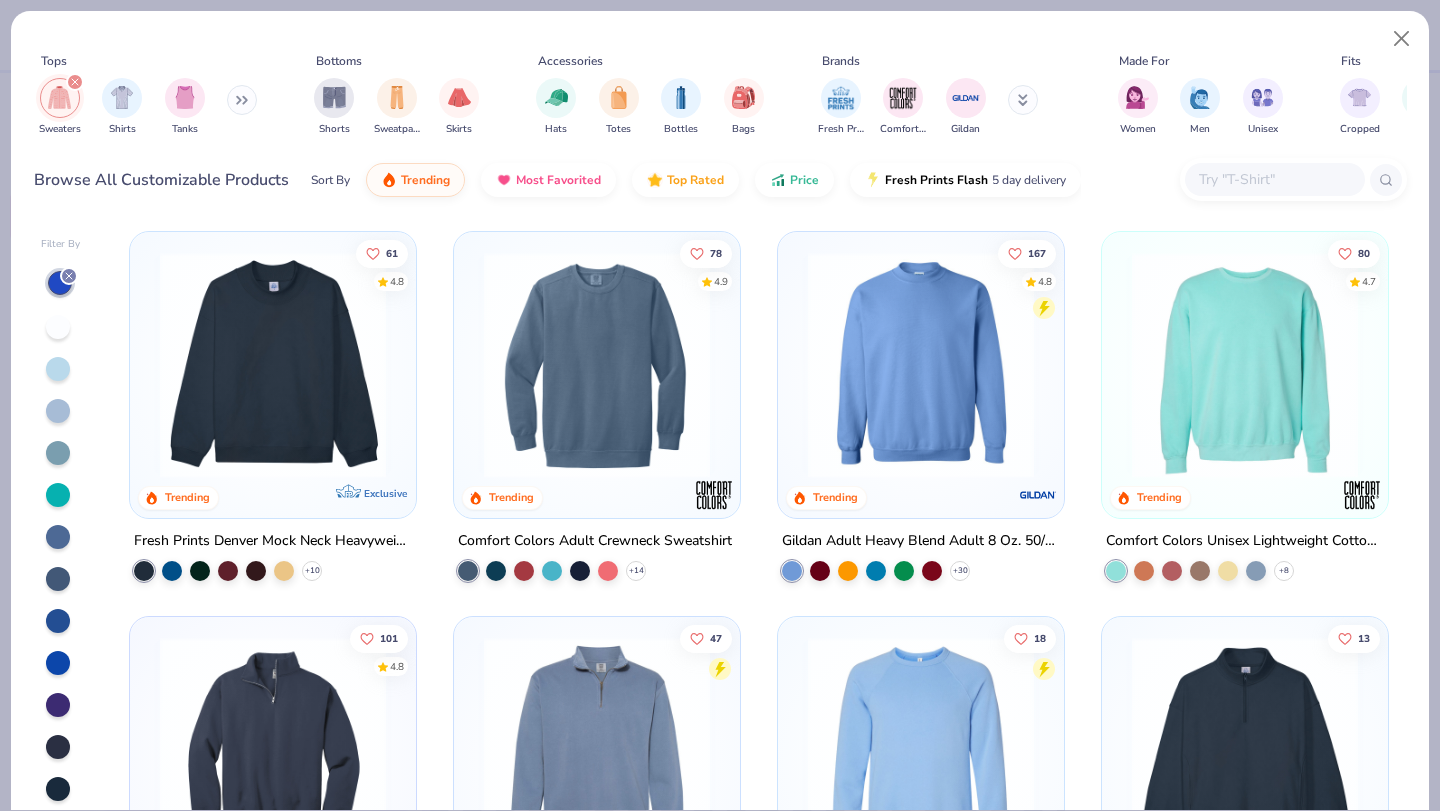 click at bounding box center [273, 365] 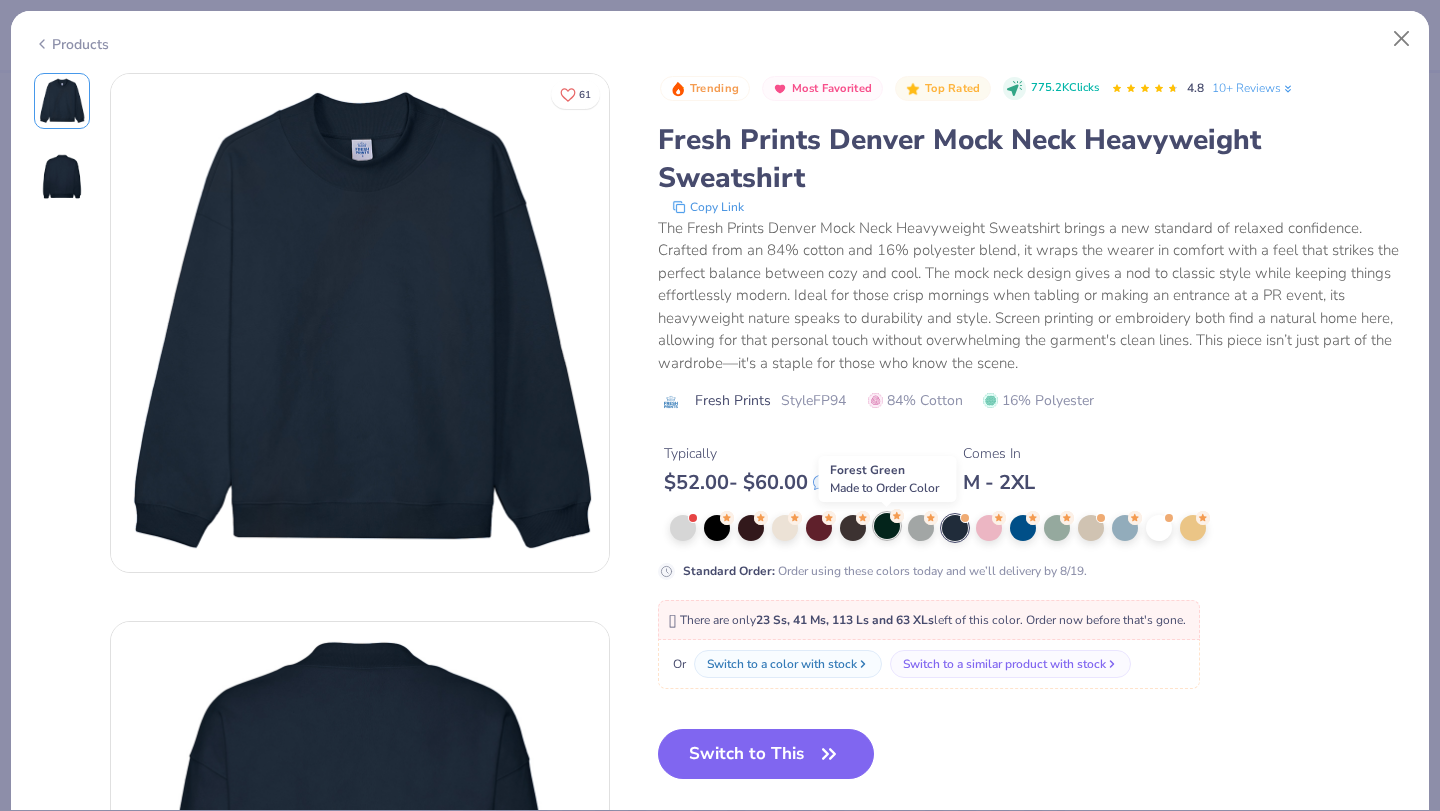 click at bounding box center [887, 526] 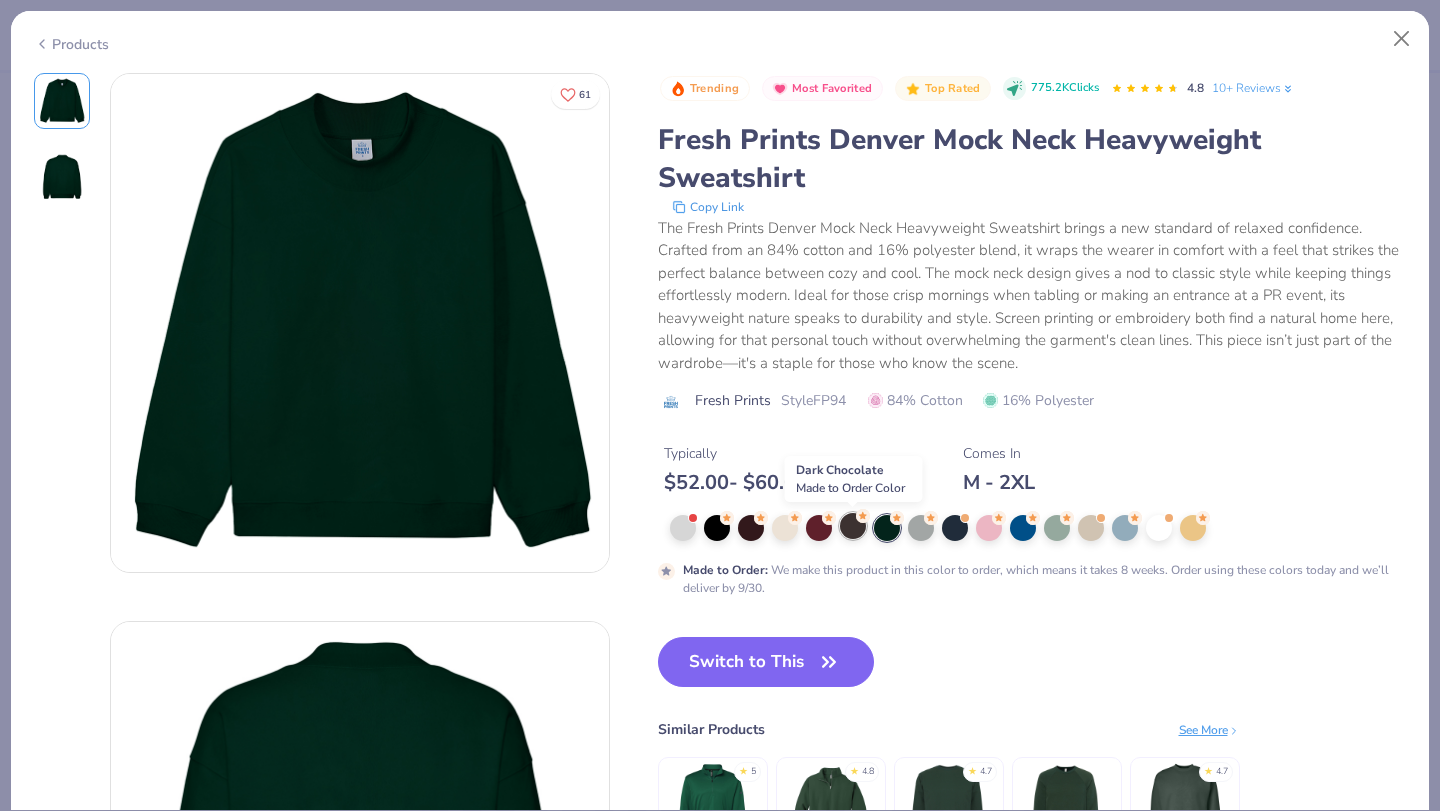 click at bounding box center (853, 526) 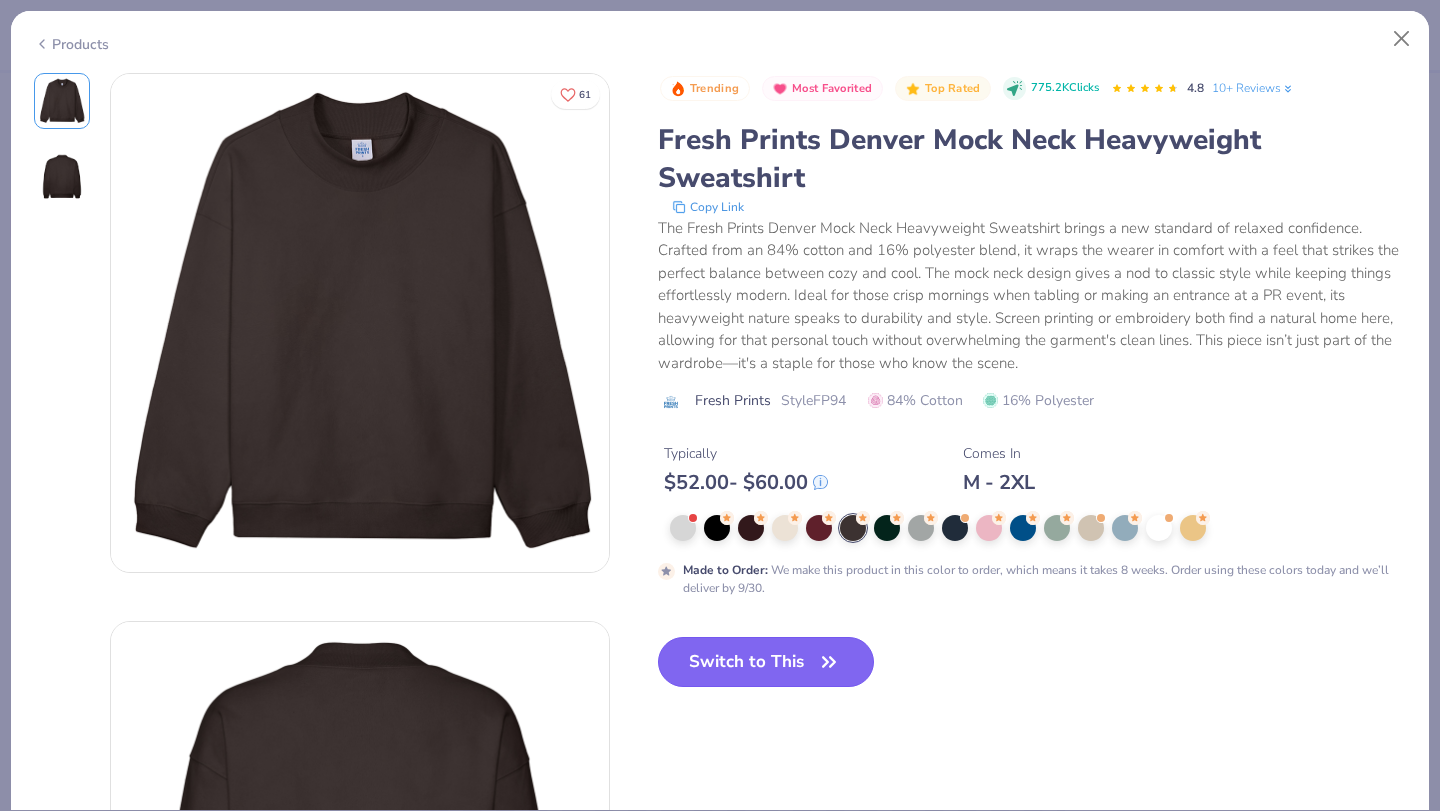 click on "Switch to This" at bounding box center [766, 662] 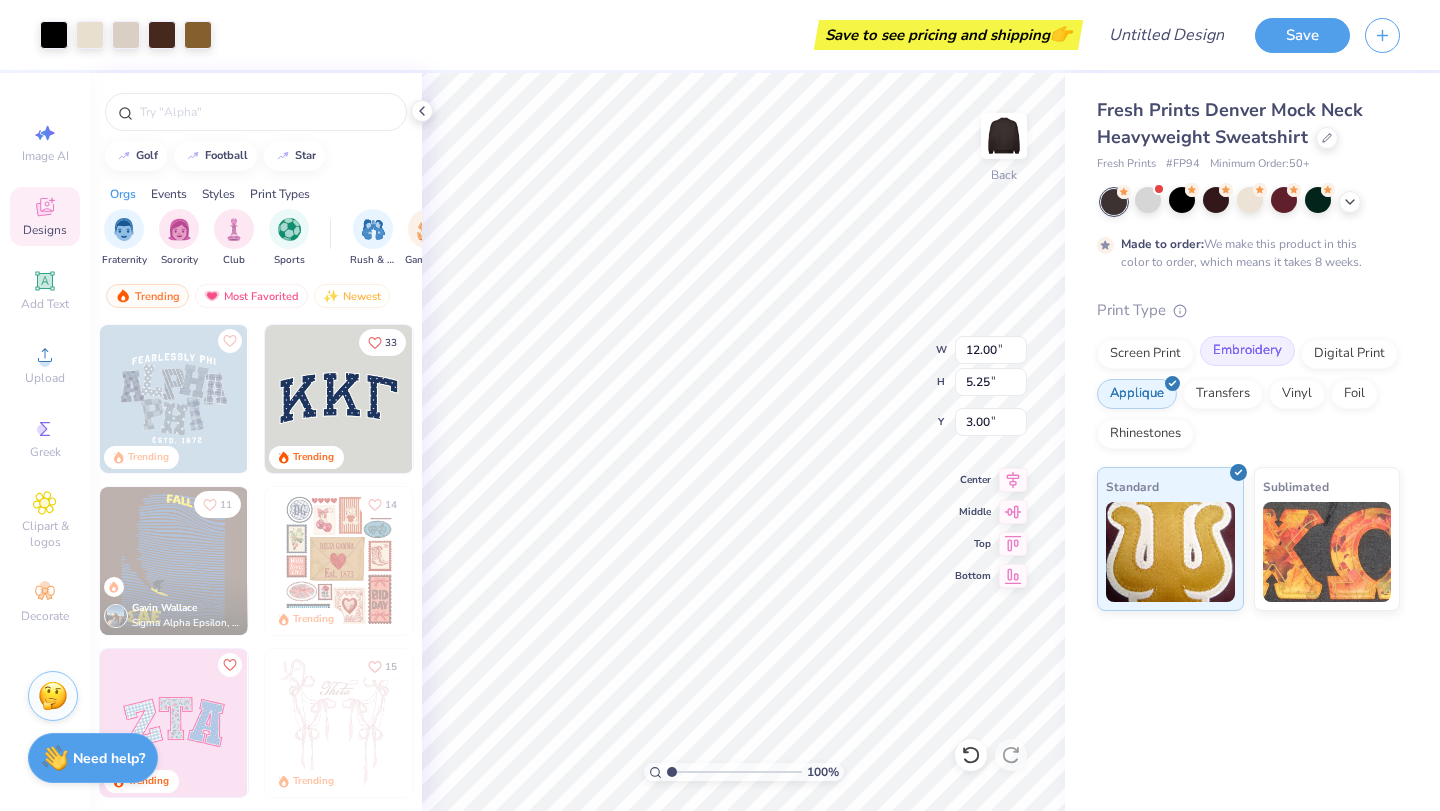 click on "Embroidery" at bounding box center [1247, 351] 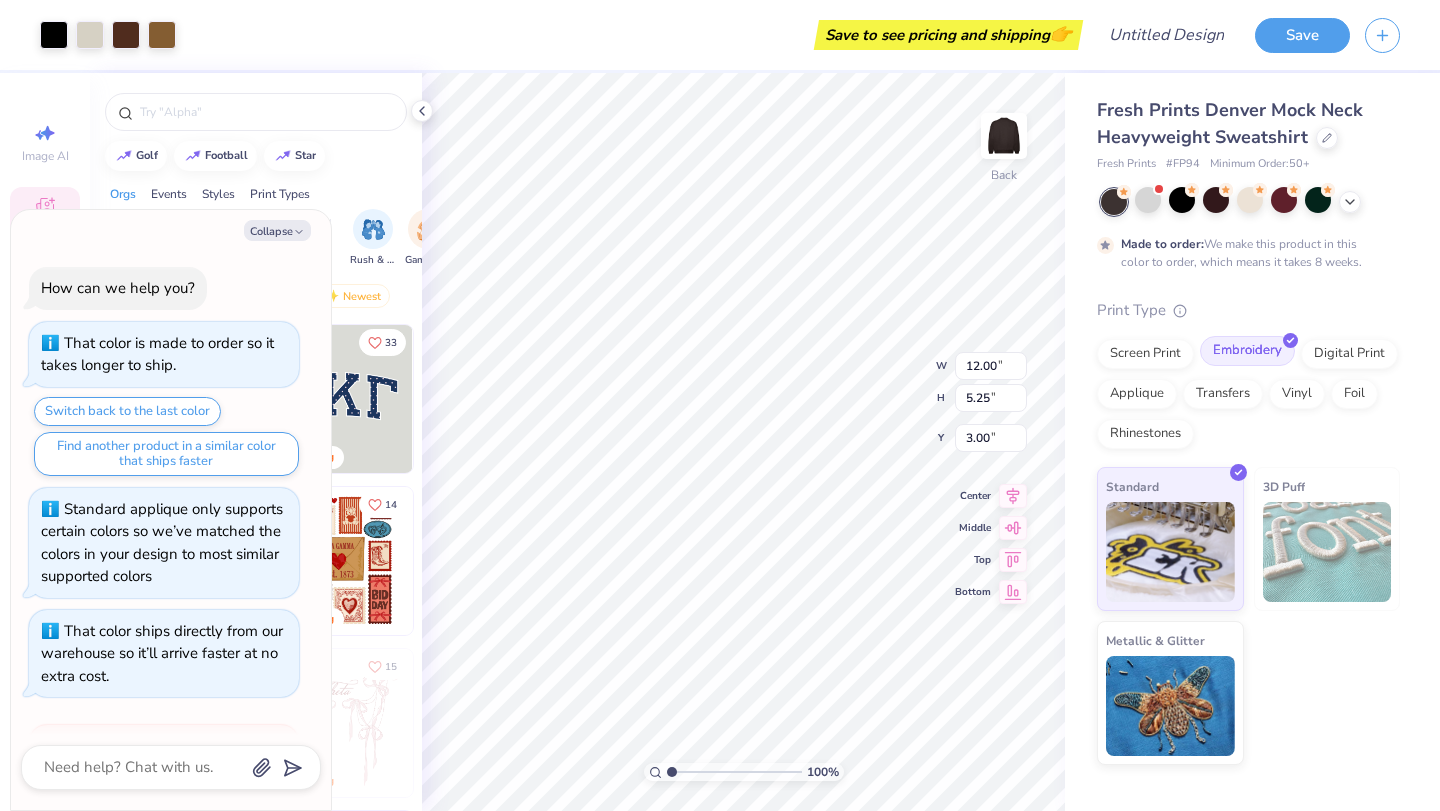 scroll, scrollTop: 831, scrollLeft: 0, axis: vertical 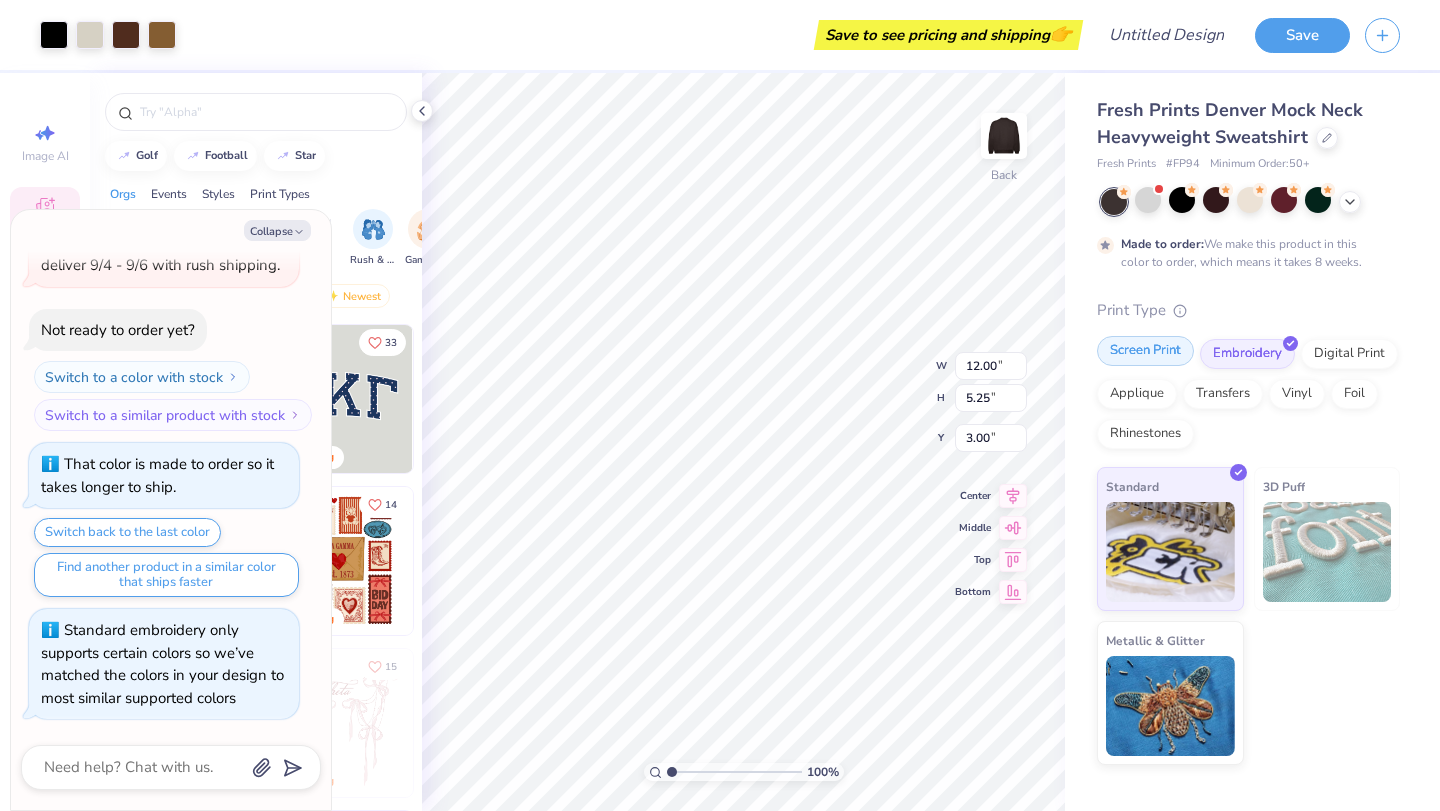 click on "Screen Print" at bounding box center [1145, 351] 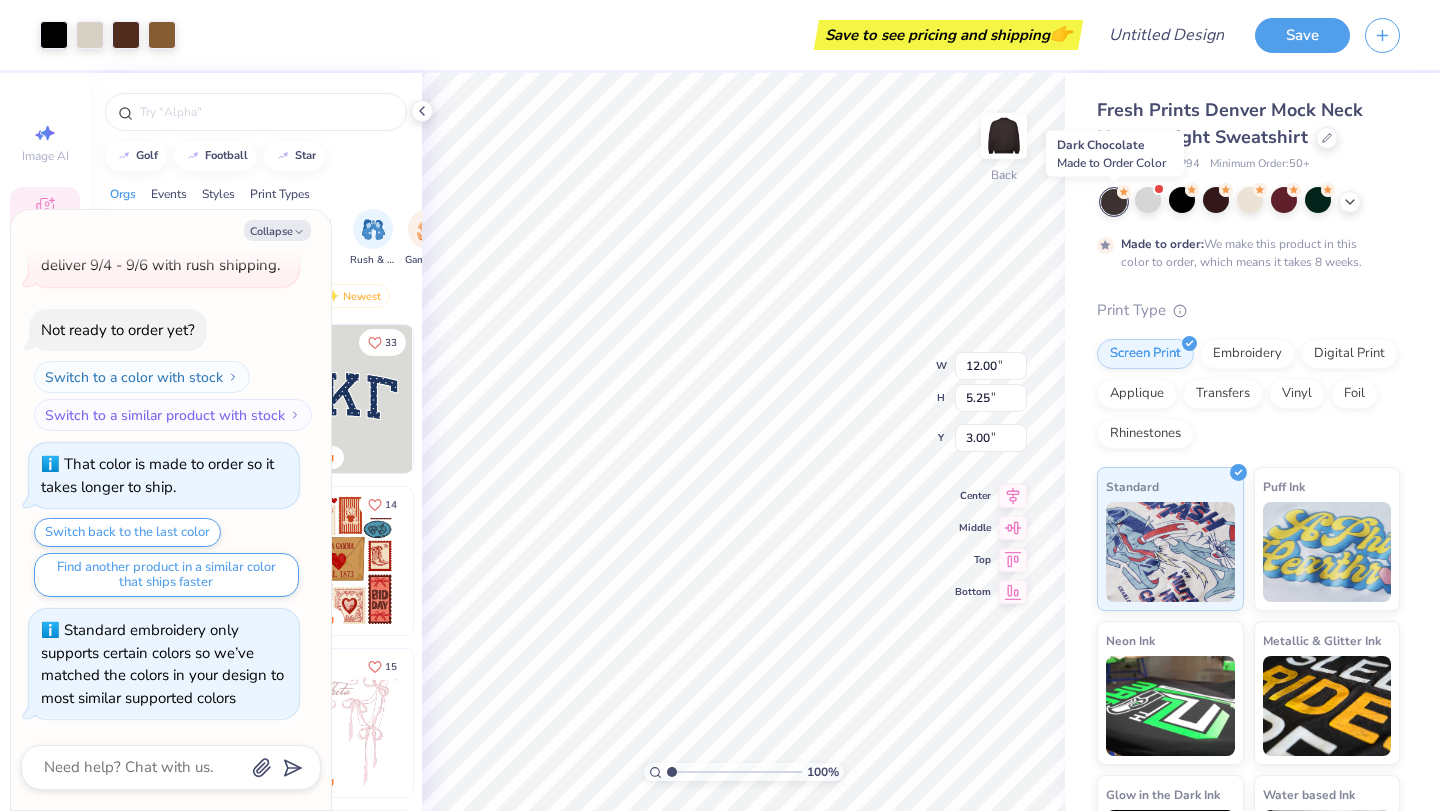 click at bounding box center [1114, 202] 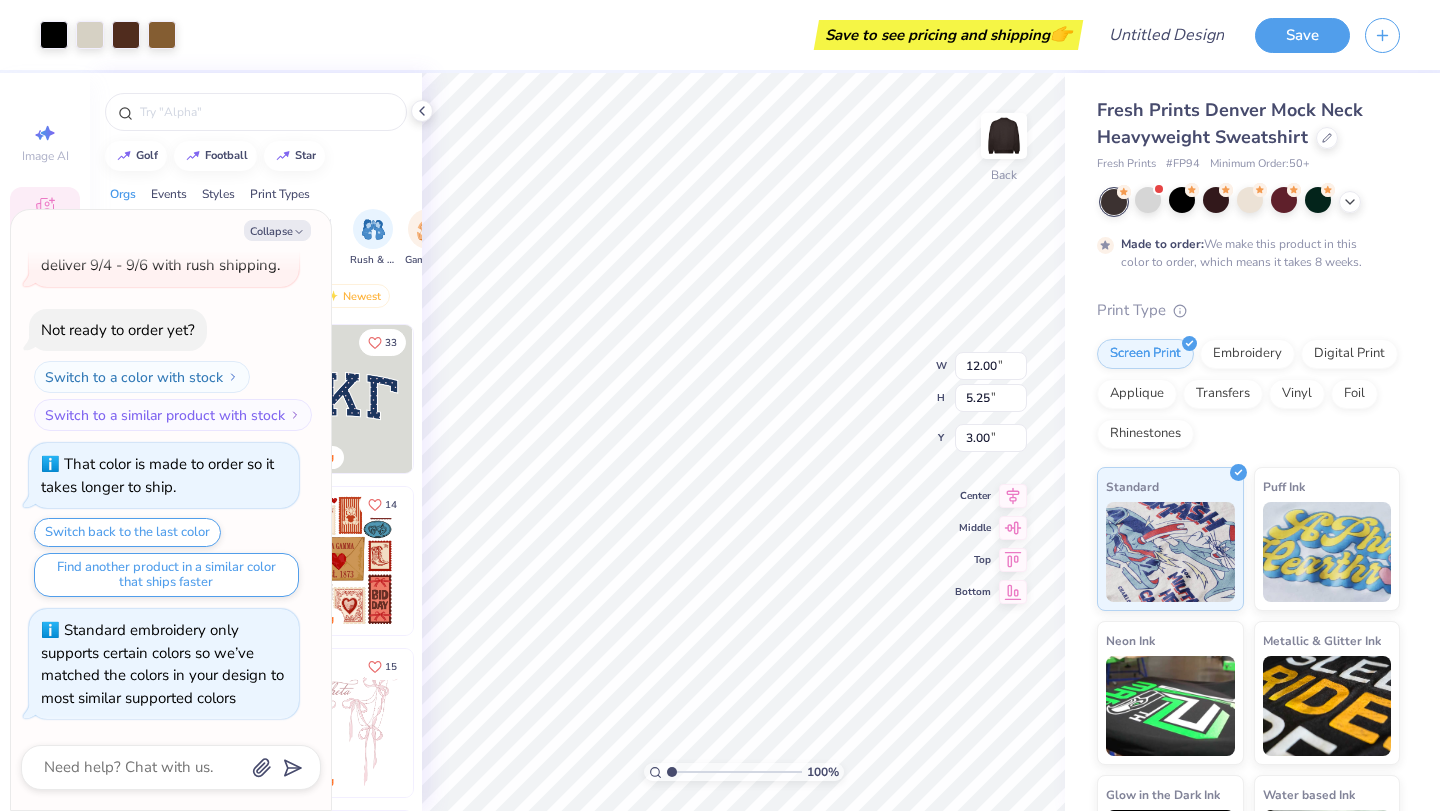 click at bounding box center [1114, 202] 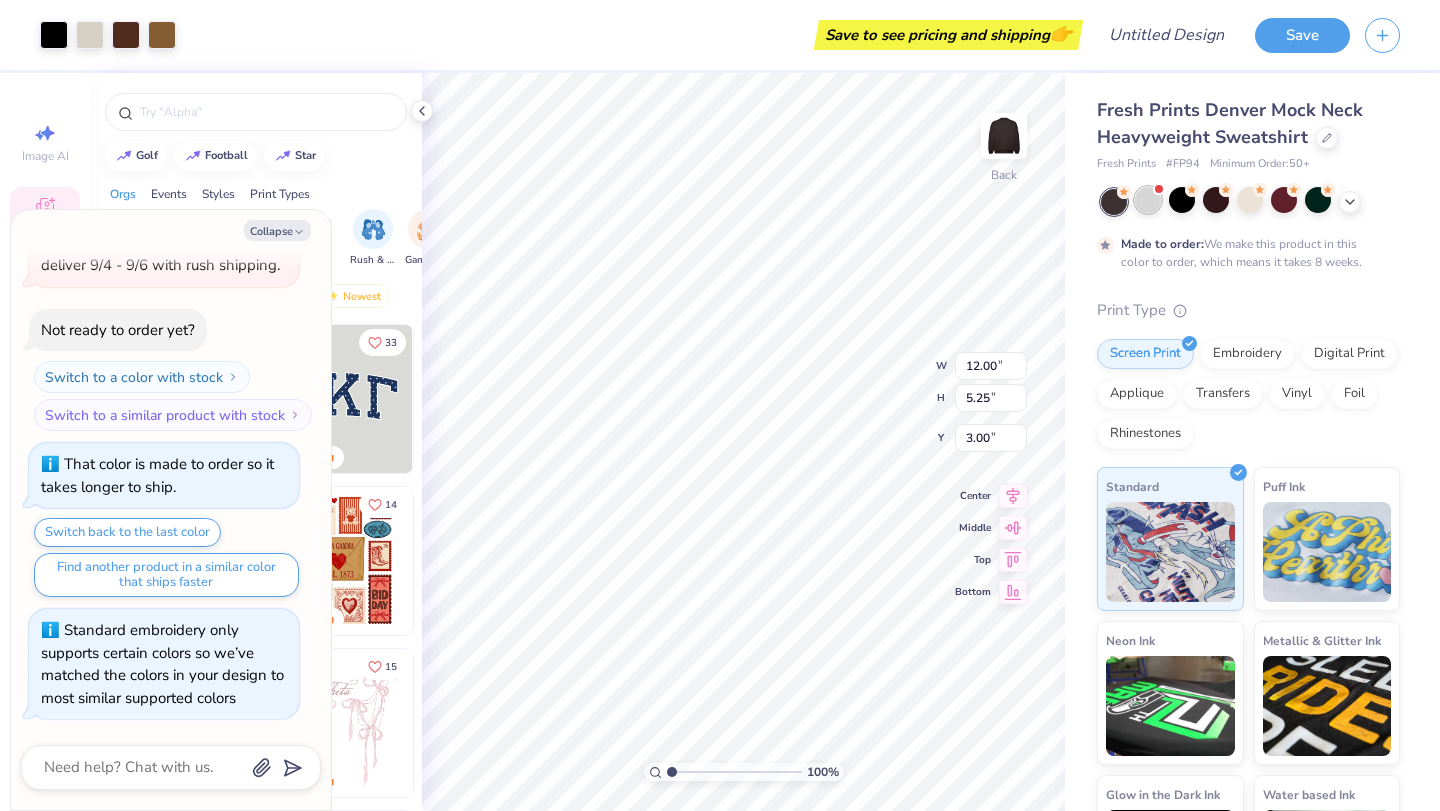 click at bounding box center [1148, 200] 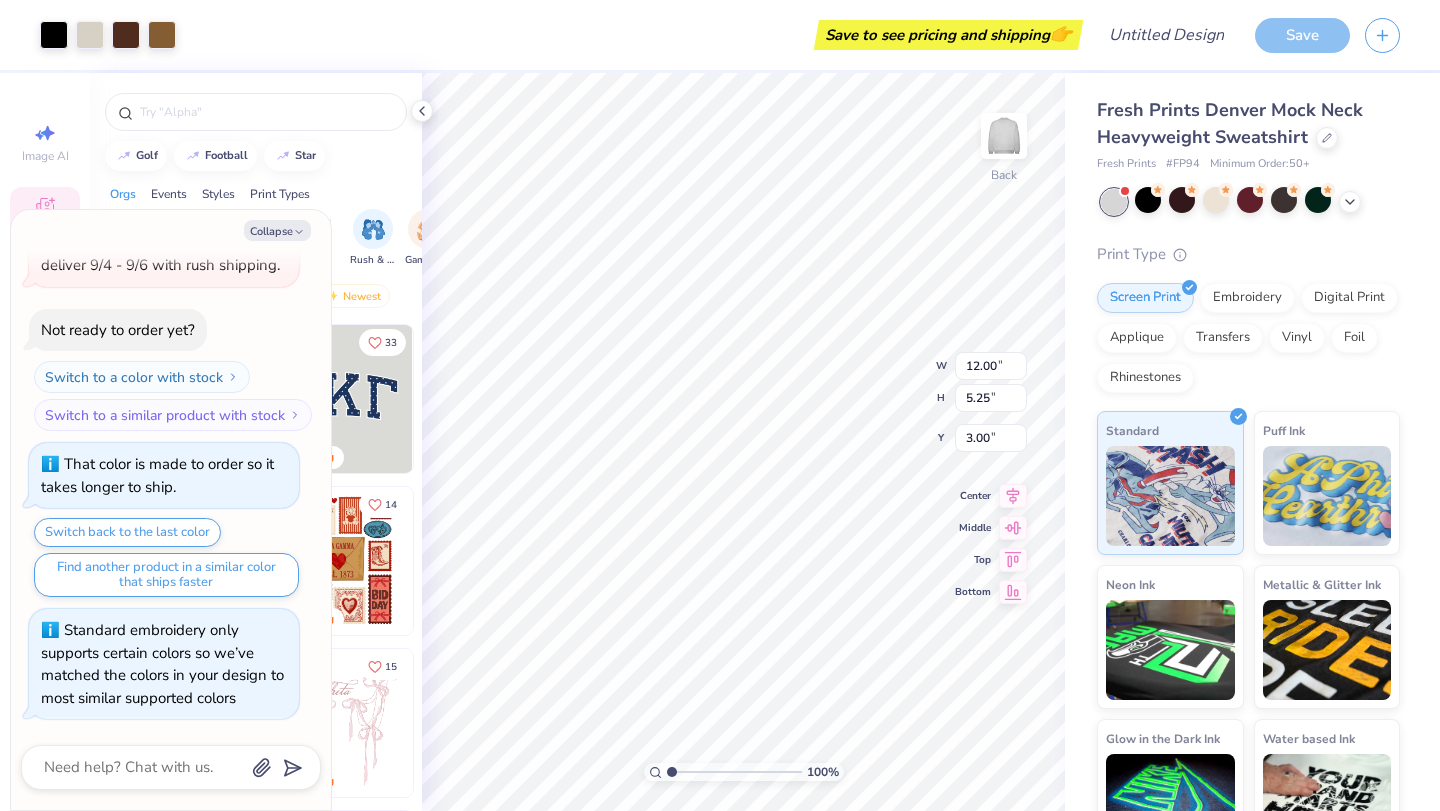 scroll, scrollTop: 1213, scrollLeft: 0, axis: vertical 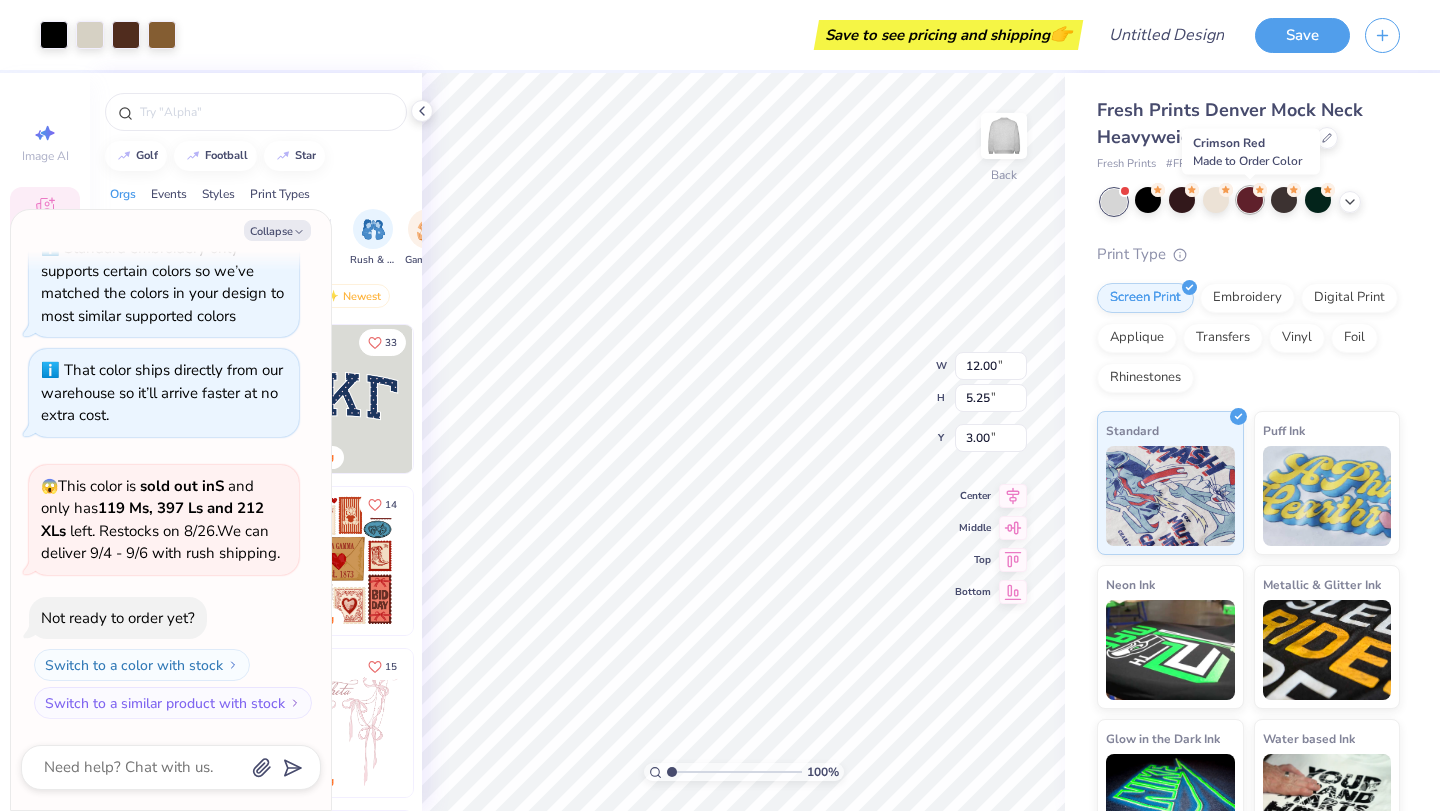 click at bounding box center [1250, 200] 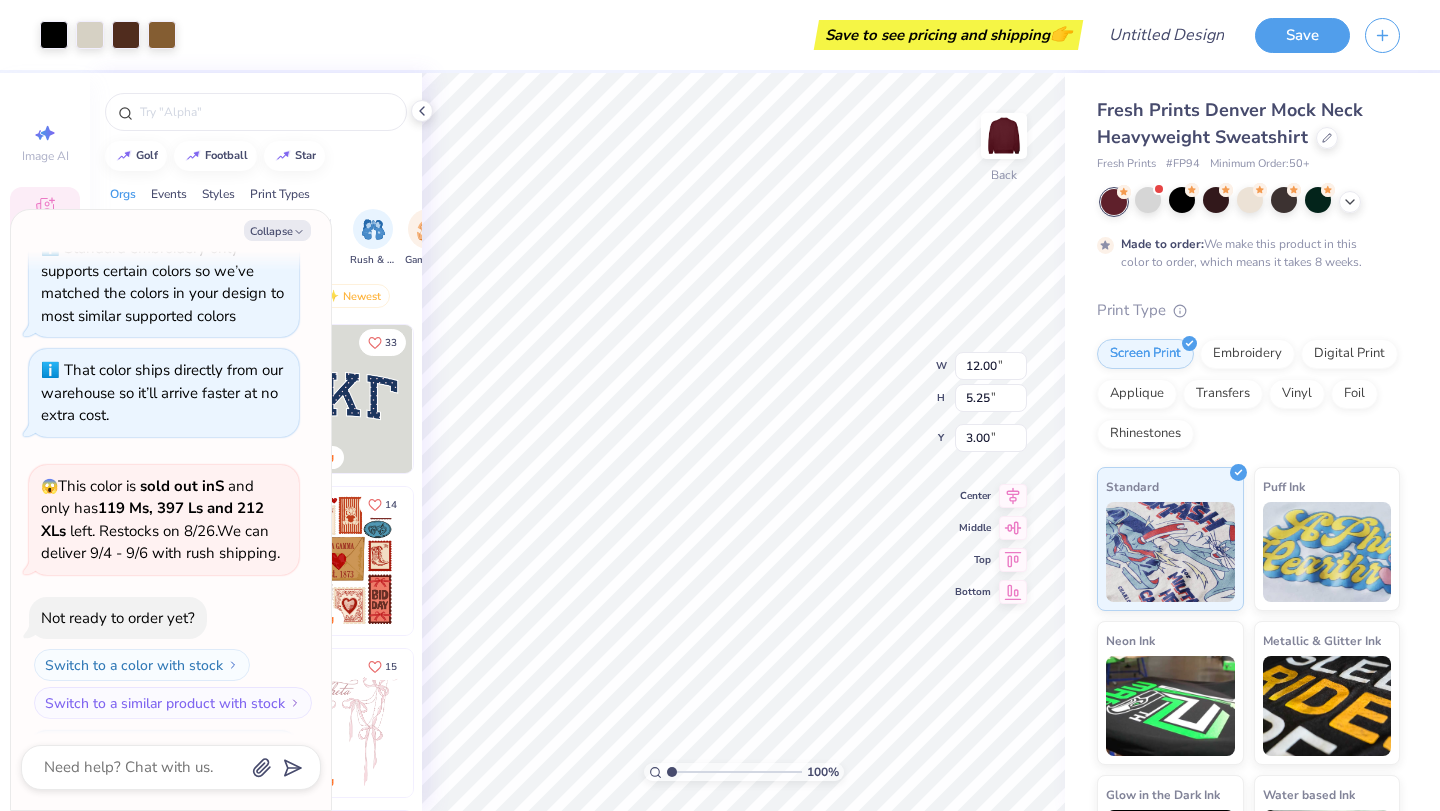 scroll, scrollTop: 1379, scrollLeft: 0, axis: vertical 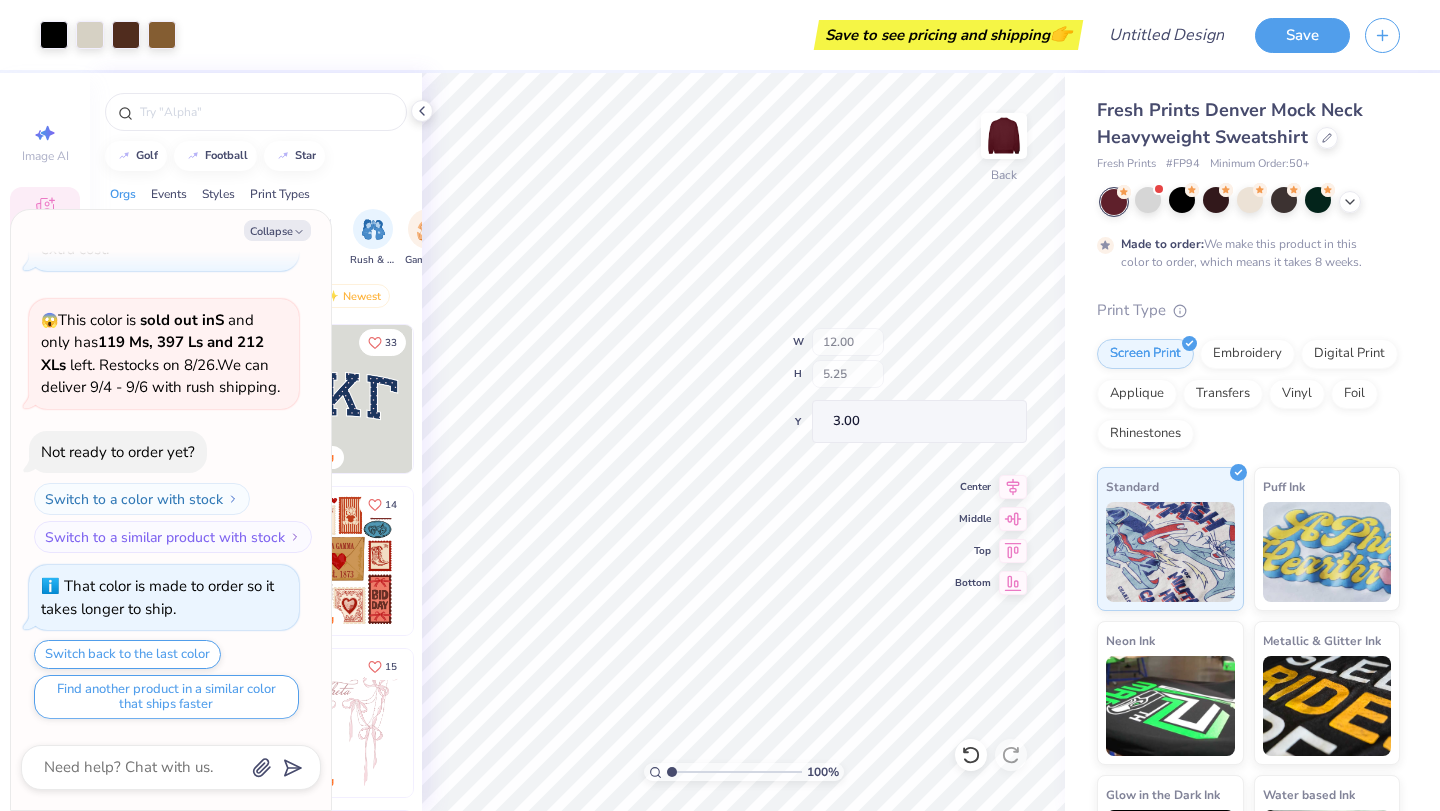 click on "Art colors Save to see pricing and shipping  👉 Design Title Save Image AI Designs Add Text Upload Greek Clipart & logos Decorate golf football star Orgs Events Styles Print Types Fraternity Sorority Club Sports Rush & Bid Game Day Parent's Weekend PR & General Big Little Reveal Philanthropy Date Parties & Socials Retreat Spring Break Holidays Greek Week Formal & Semi Graduation Founder’s Day Classic Minimalist Varsity Y2K Typography Handdrawn Cartoons Grunge 80s & 90s 60s & 70s Embroidery Screen Print Patches Vinyl Digital Print Applique Transfers Trending Most Favorited Newest Trending 33 Trending 11 Gavin Wallace Sigma Alpha Epsilon, University of Colorado Boulder 14 Trending Trending 15 Trending 18 Trending 19 Trending 17 Trending Trending 100  % Back W 12.00 H 5.25 Y 3.00 Center Middle Top Bottom Fresh Prints Denver Mock Neck Heavyweight Sweatshirt Fresh Prints # FP94 Minimum Order:  50 +   Made to order: Print Type Screen Print Embroidery Digital Print Applique Transfers Foil" at bounding box center (720, 405) 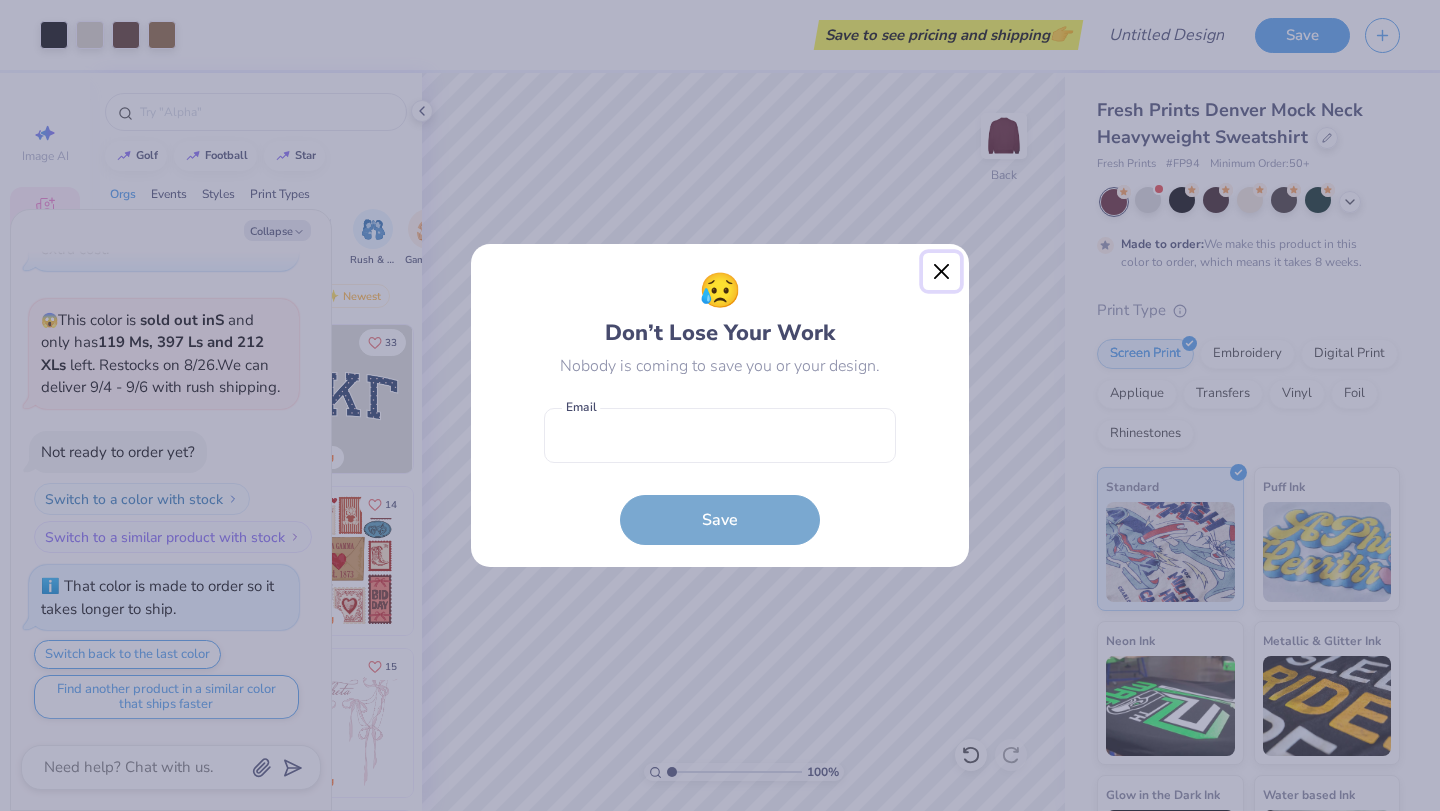 click at bounding box center (942, 272) 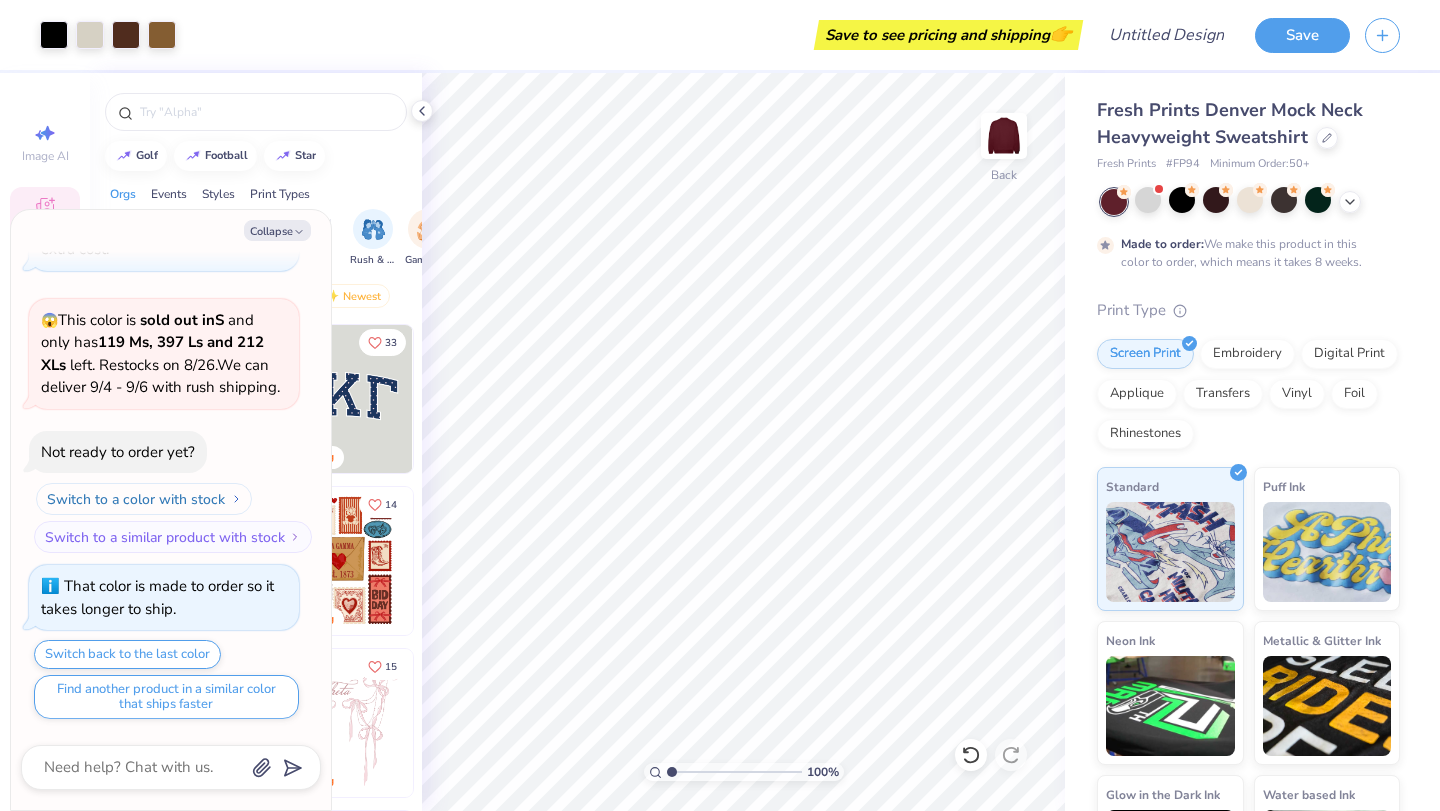 click on "Switch to a color with stock" at bounding box center (144, 499) 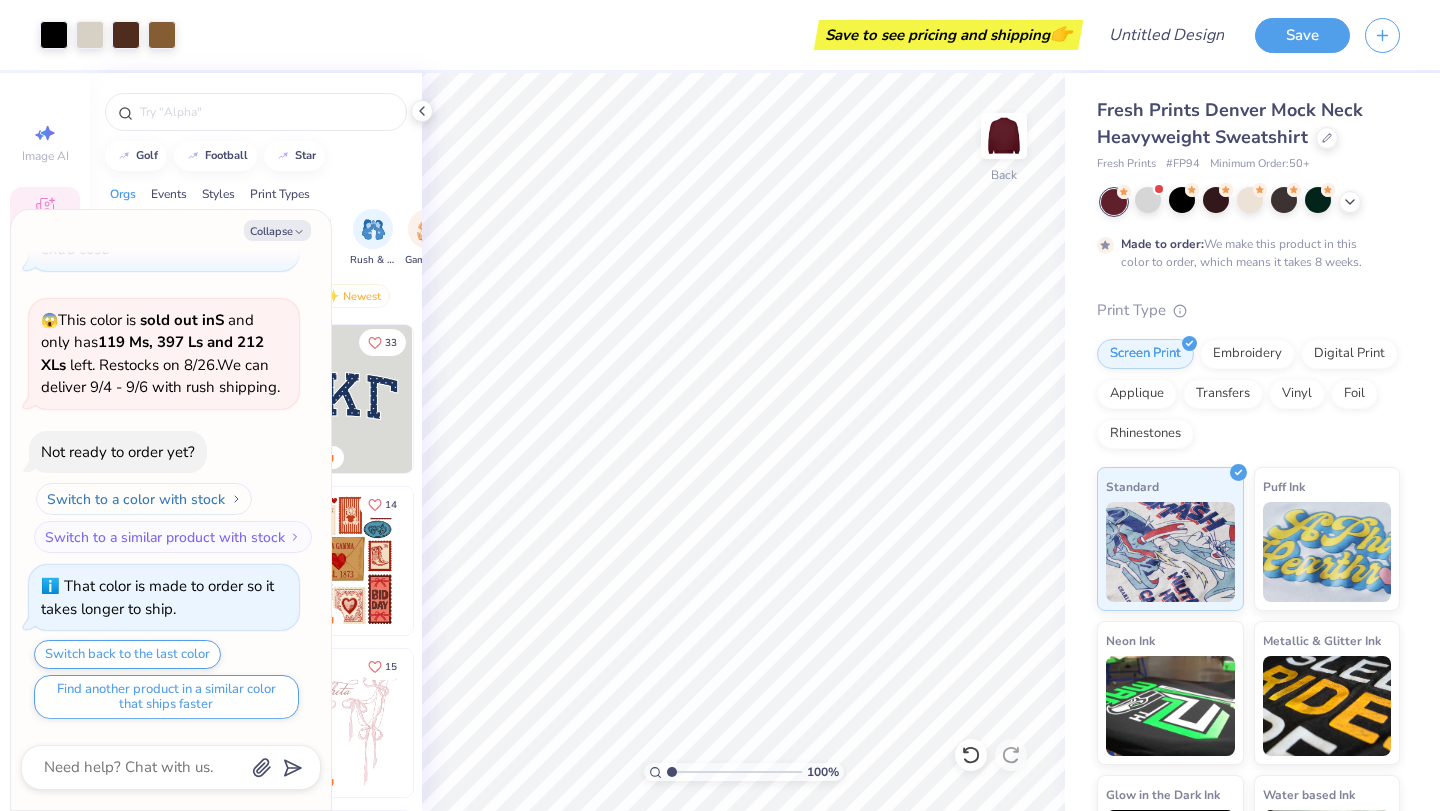 type on "x" 